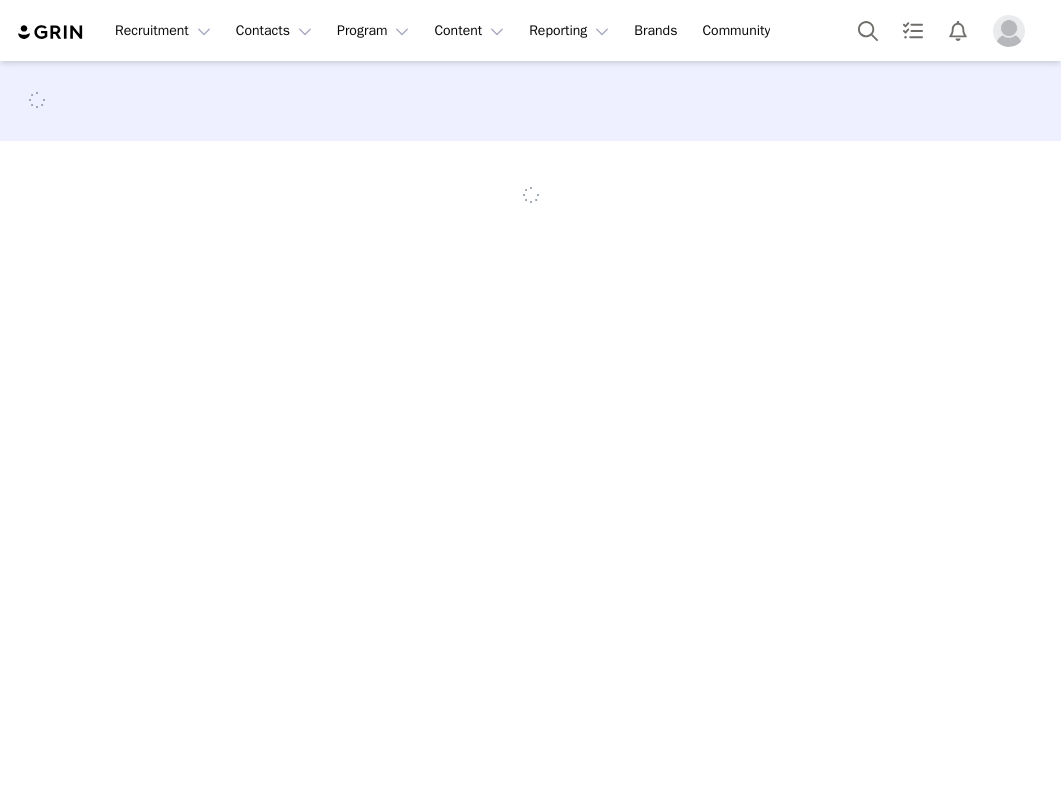 scroll, scrollTop: 0, scrollLeft: 0, axis: both 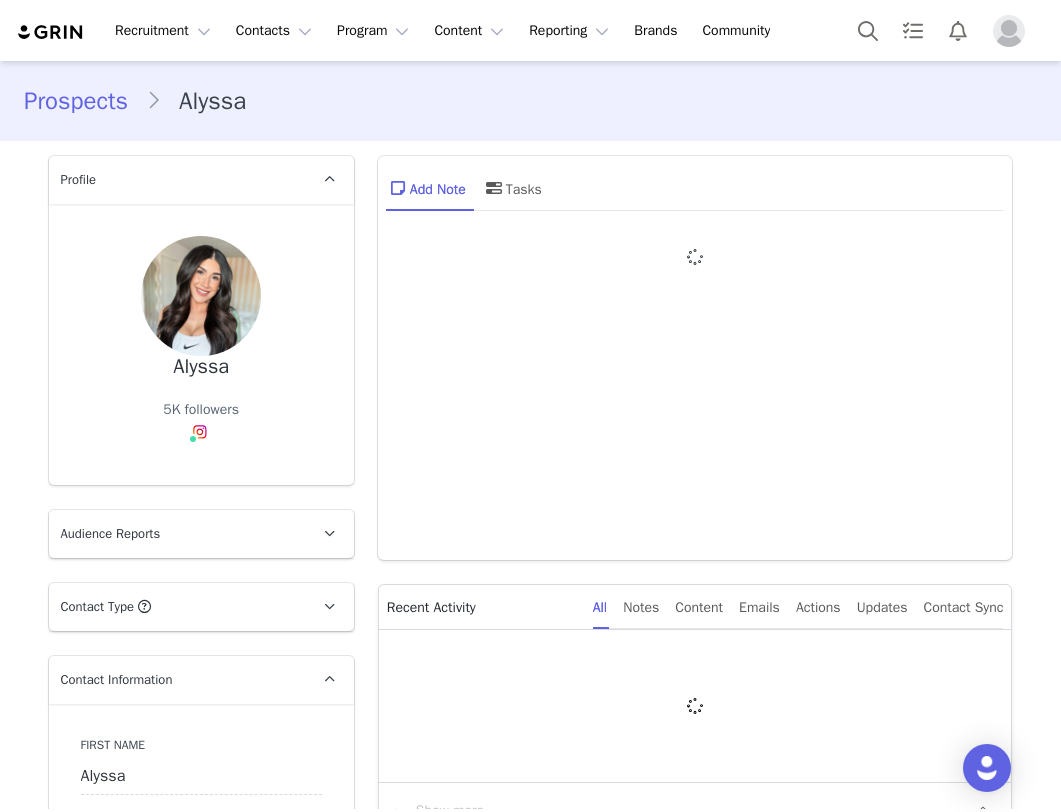 type on "+1 ([GEOGRAPHIC_DATA])" 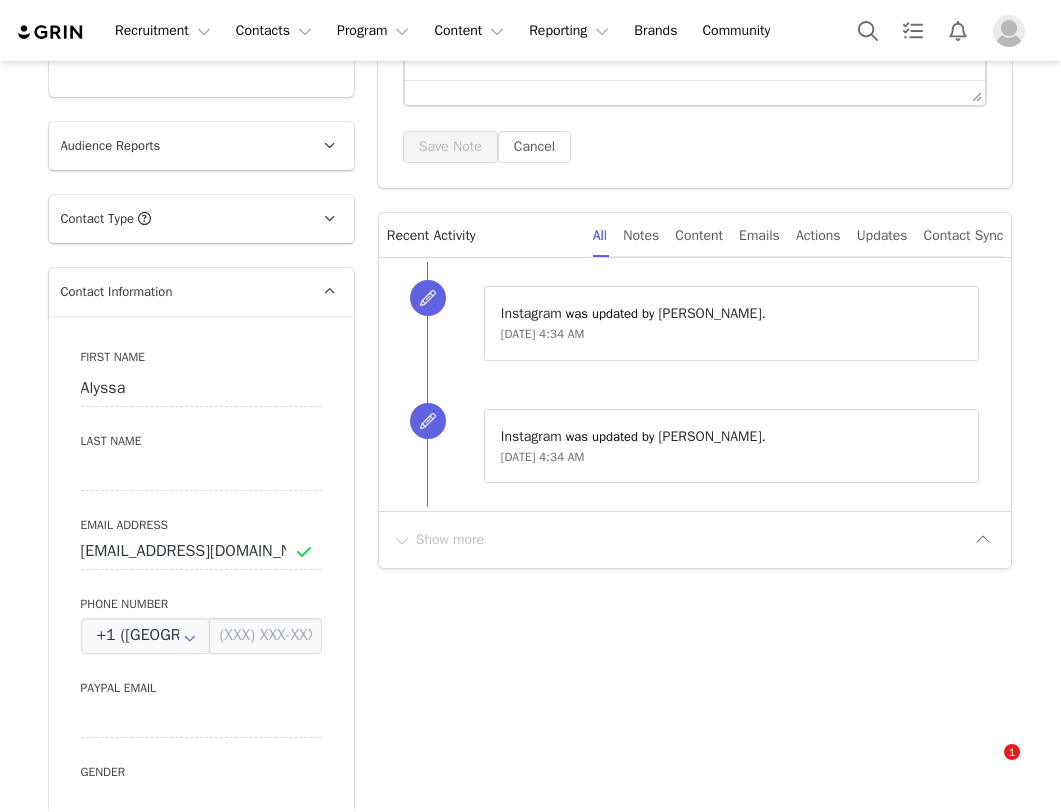scroll, scrollTop: 793, scrollLeft: 0, axis: vertical 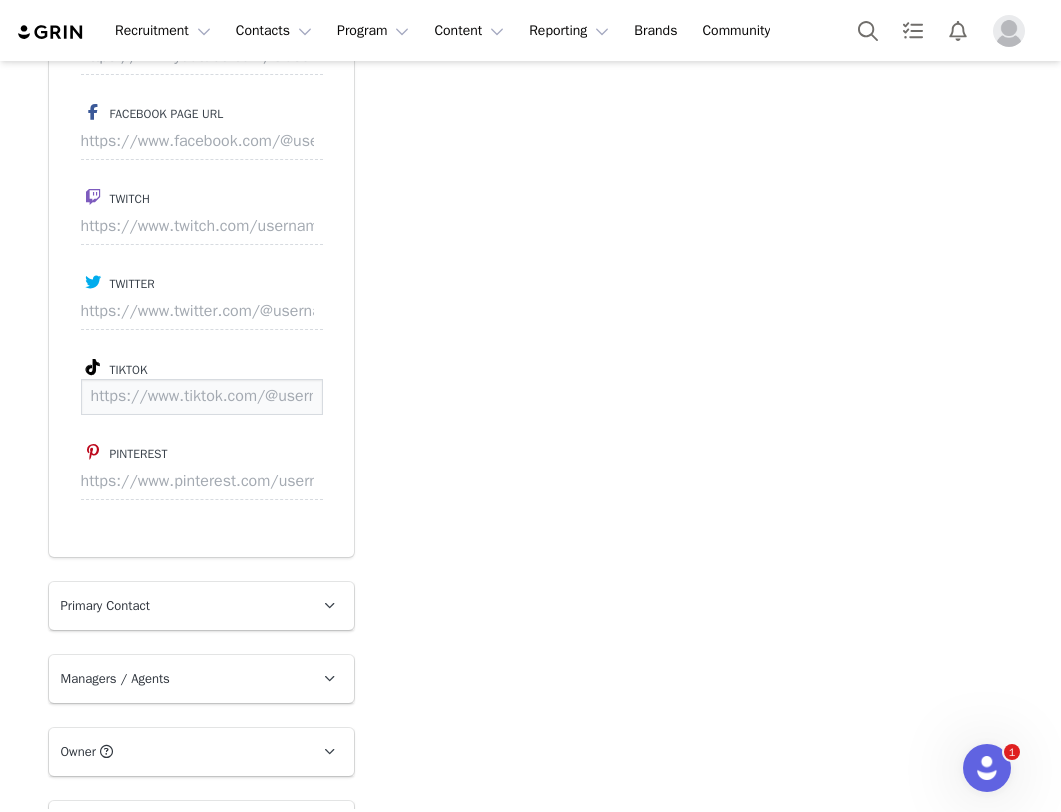 click at bounding box center [202, 397] 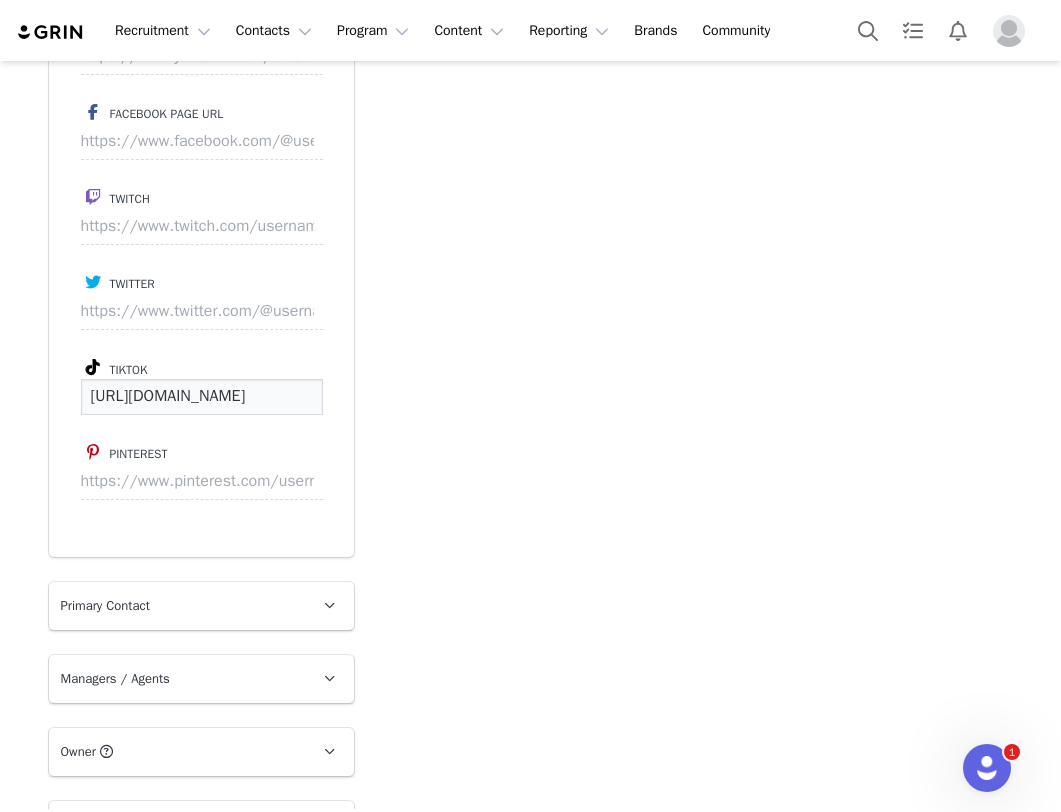scroll, scrollTop: 0, scrollLeft: 137, axis: horizontal 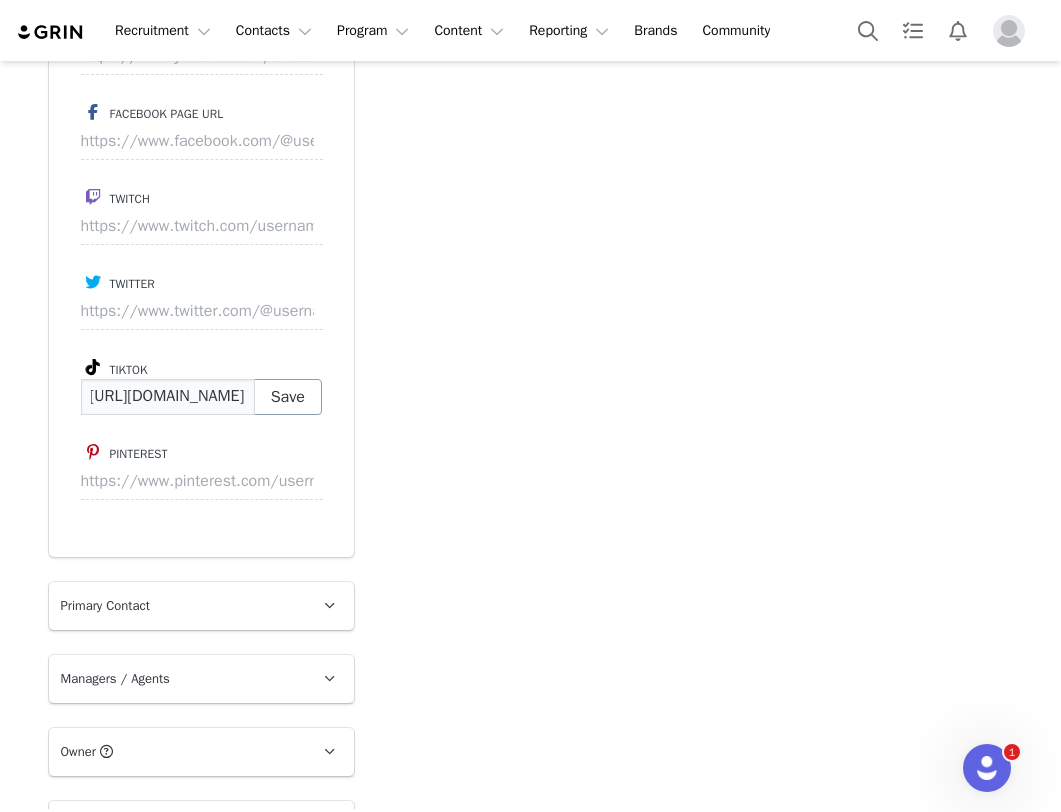 type on "https://www.tiktok.com/@alyssa_nicolee" 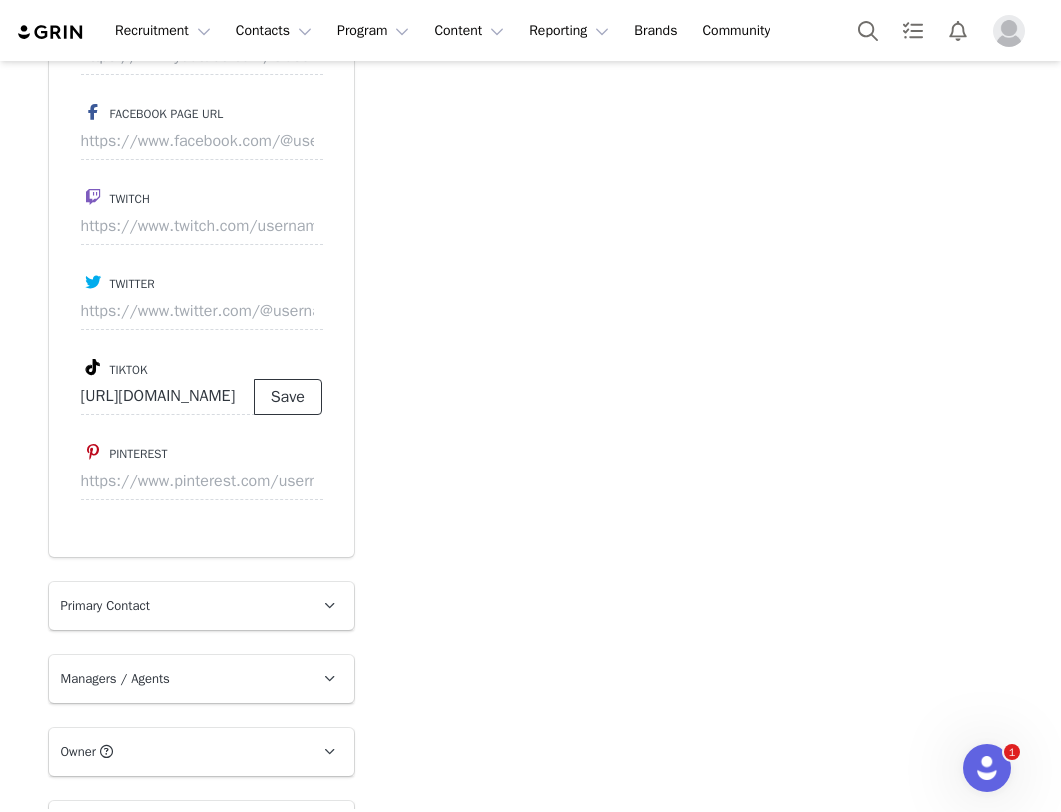 click on "Save" at bounding box center [288, 397] 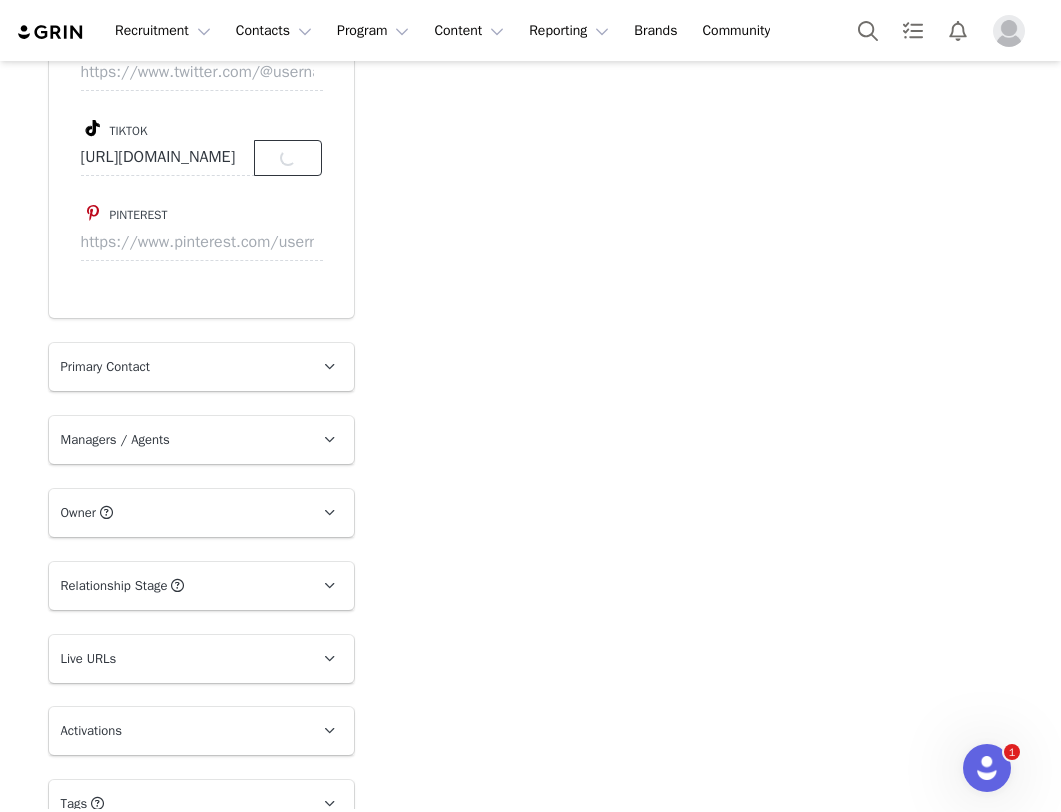 scroll, scrollTop: 3014, scrollLeft: 0, axis: vertical 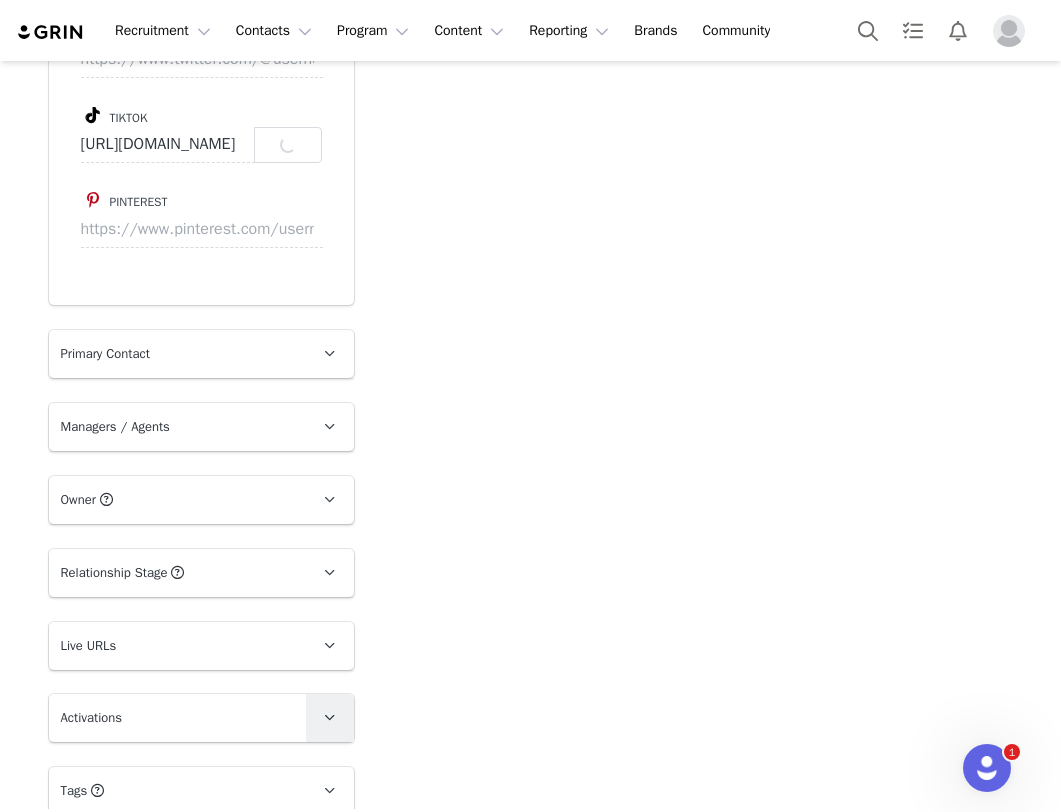 click at bounding box center (330, 718) 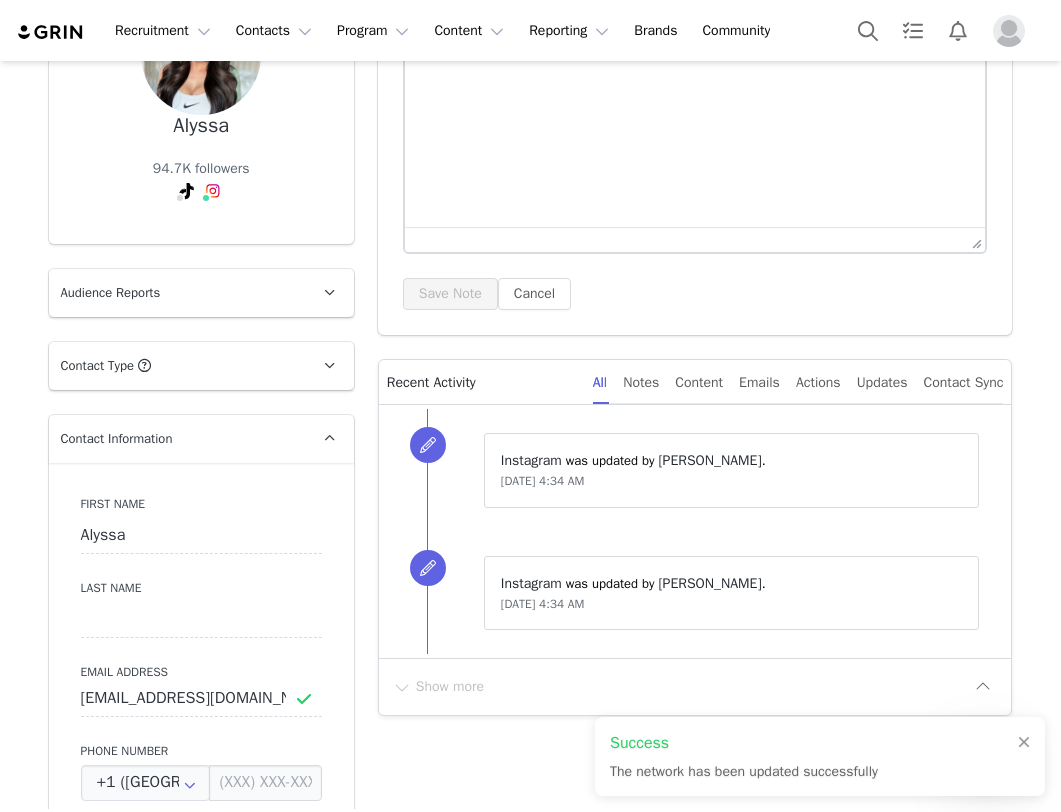 scroll, scrollTop: 285, scrollLeft: 0, axis: vertical 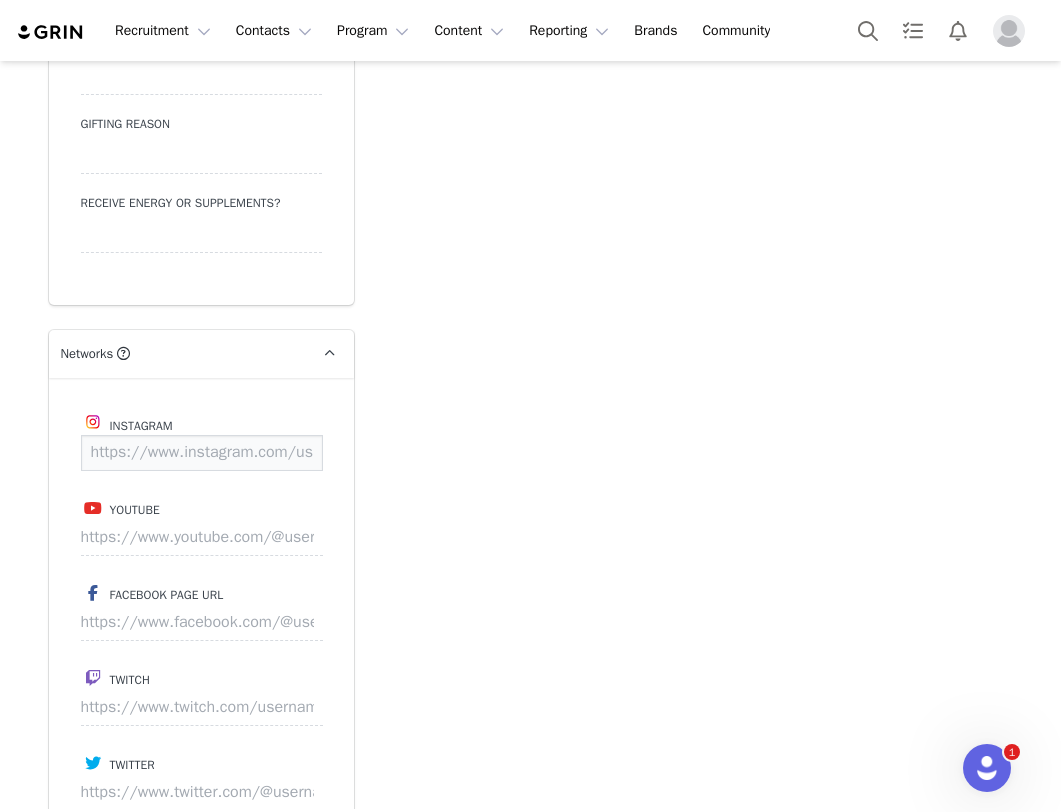 click at bounding box center [202, 453] 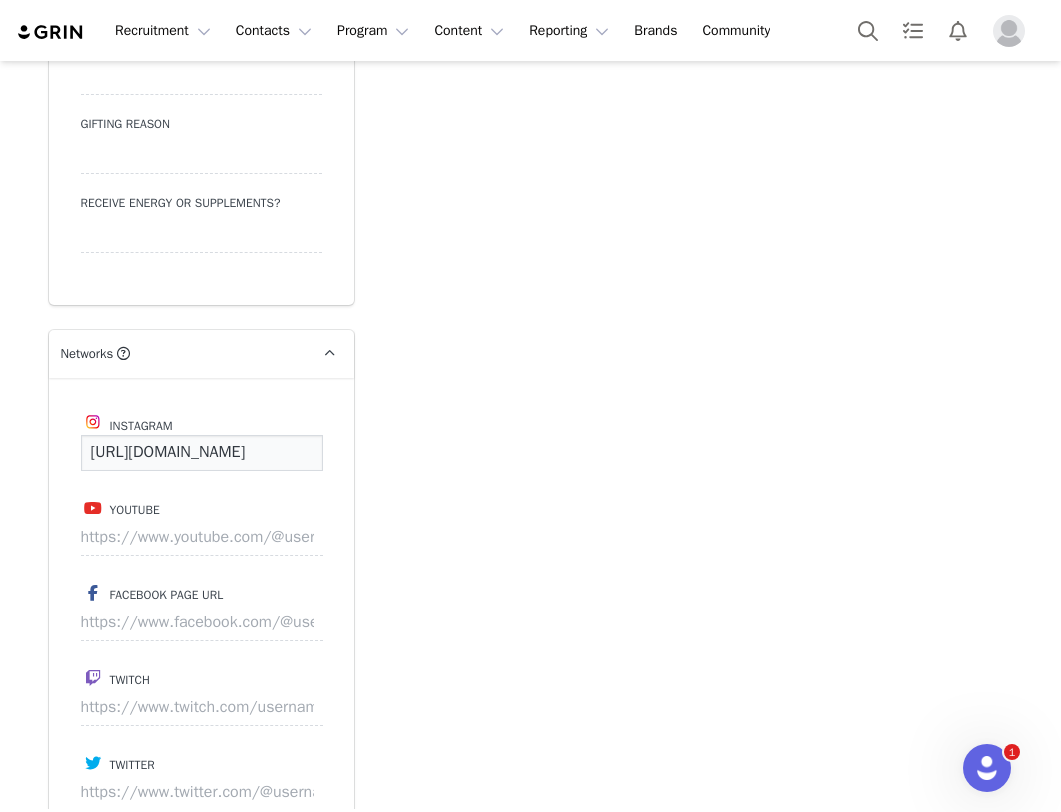scroll, scrollTop: 0, scrollLeft: 167, axis: horizontal 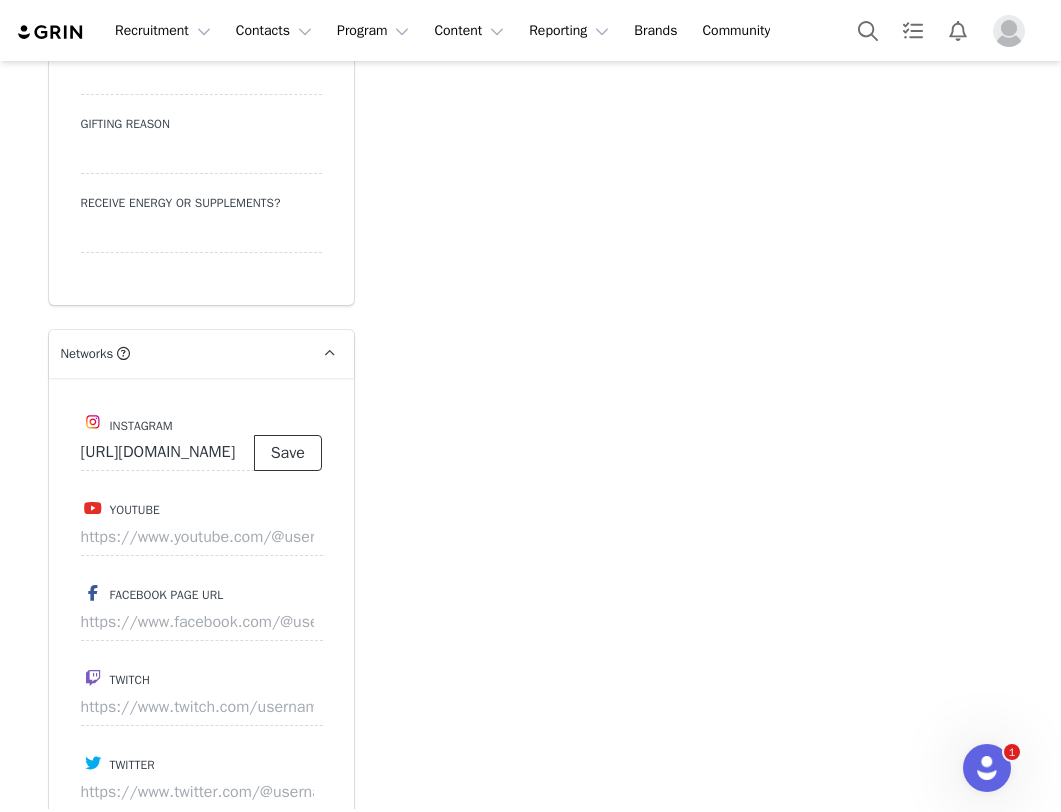 click on "Save" at bounding box center [288, 453] 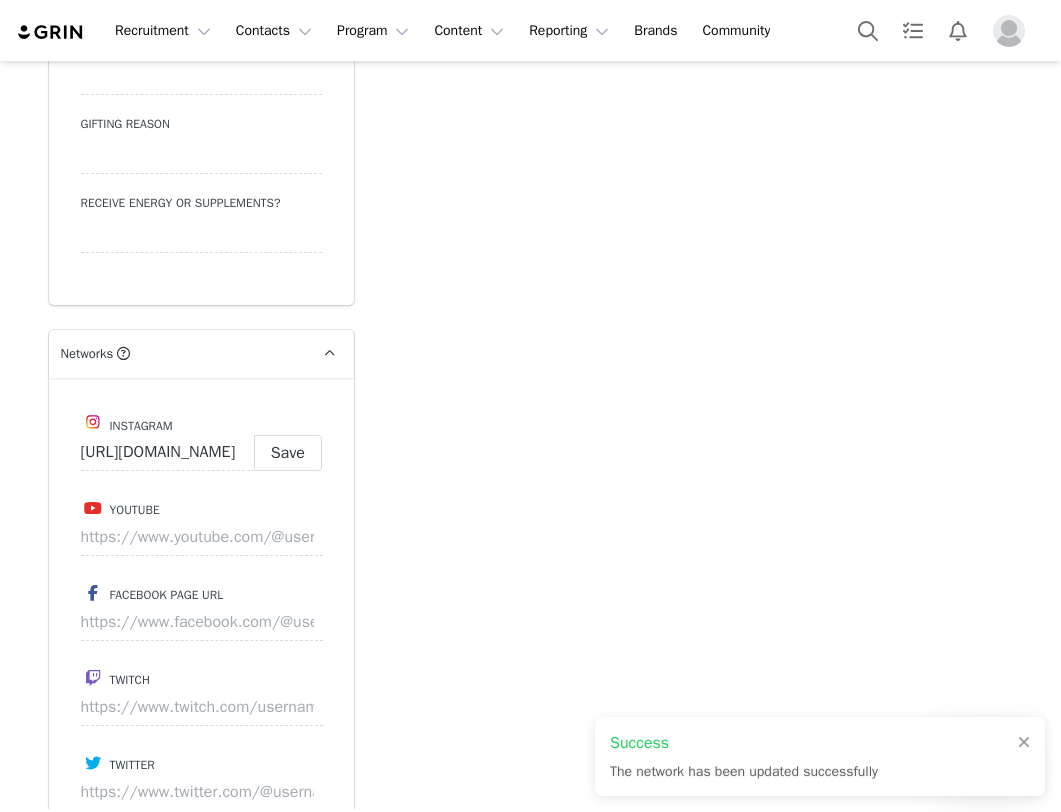 type on "https://www.instagram.com/kaileyelisemann" 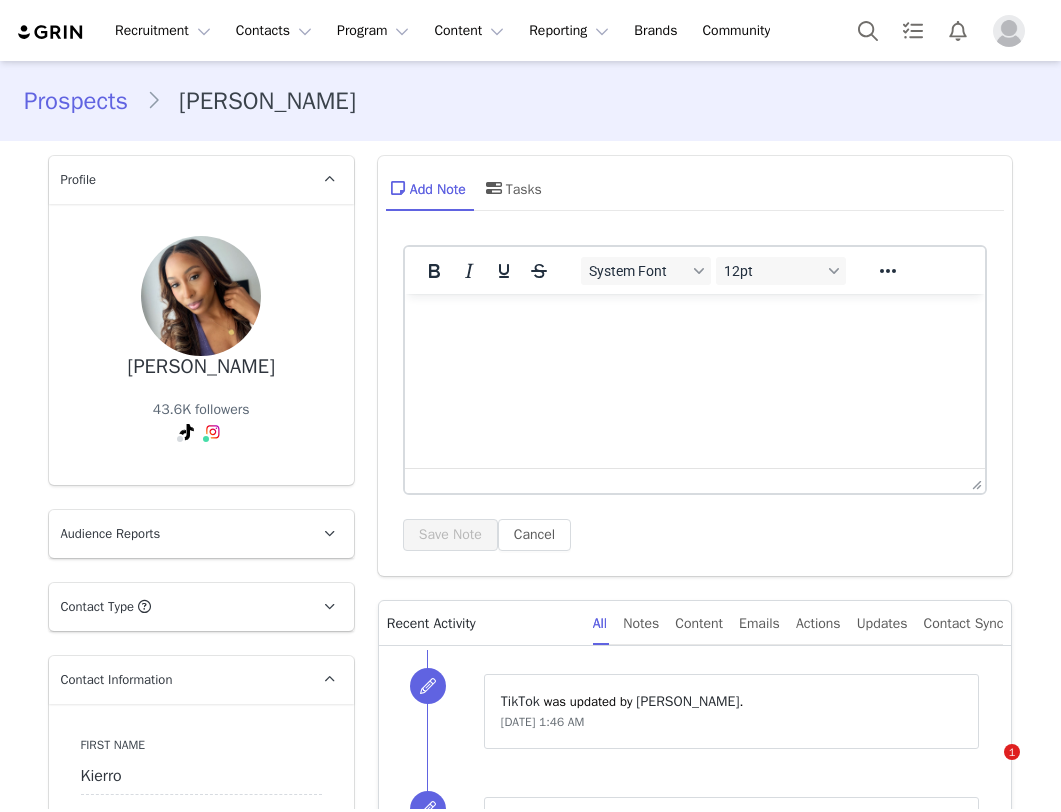 scroll, scrollTop: 0, scrollLeft: 0, axis: both 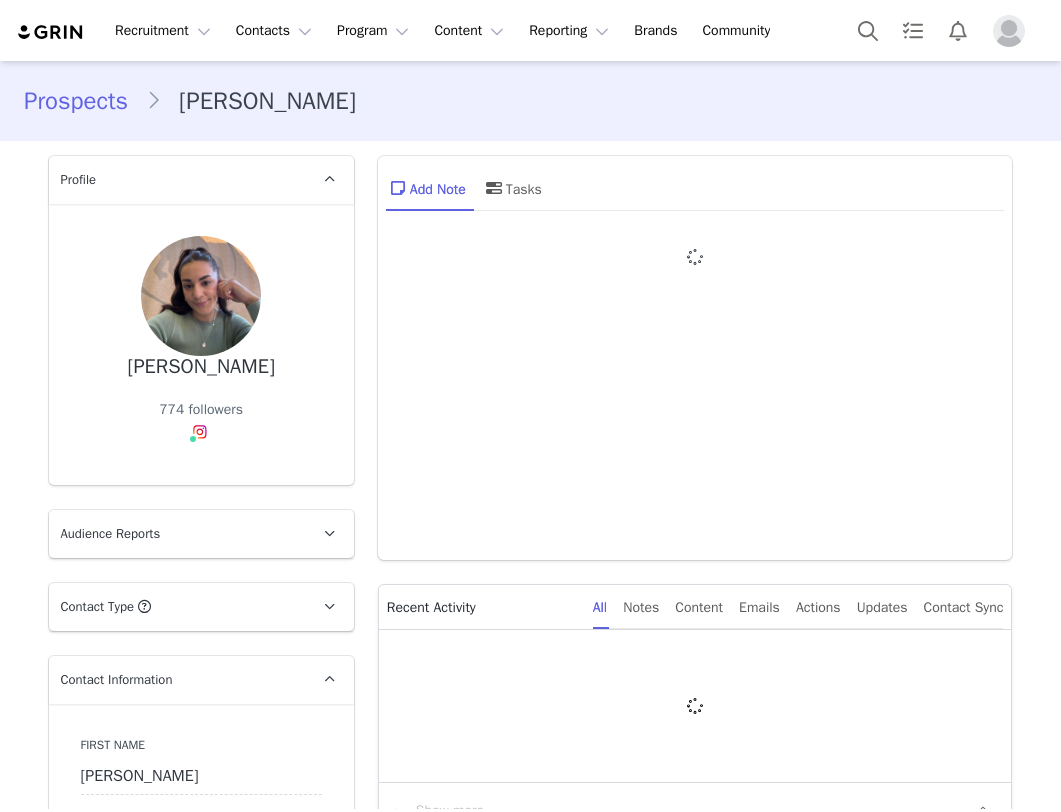 type on "+1 ([GEOGRAPHIC_DATA])" 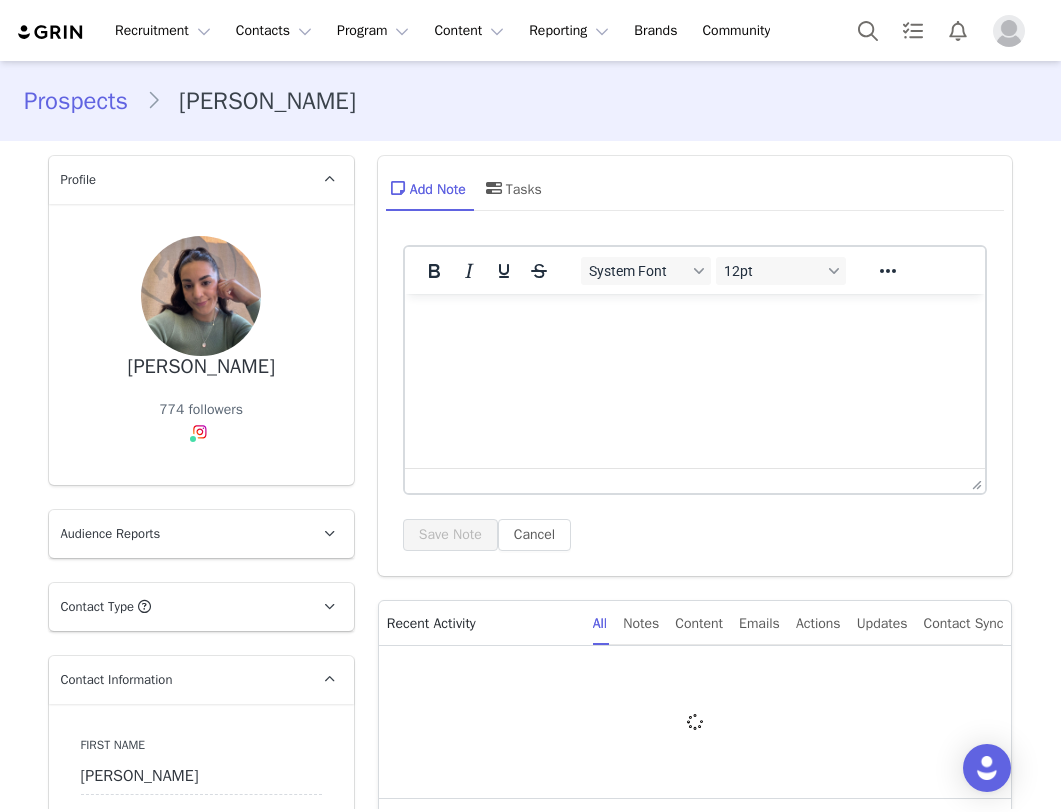 scroll, scrollTop: 0, scrollLeft: 0, axis: both 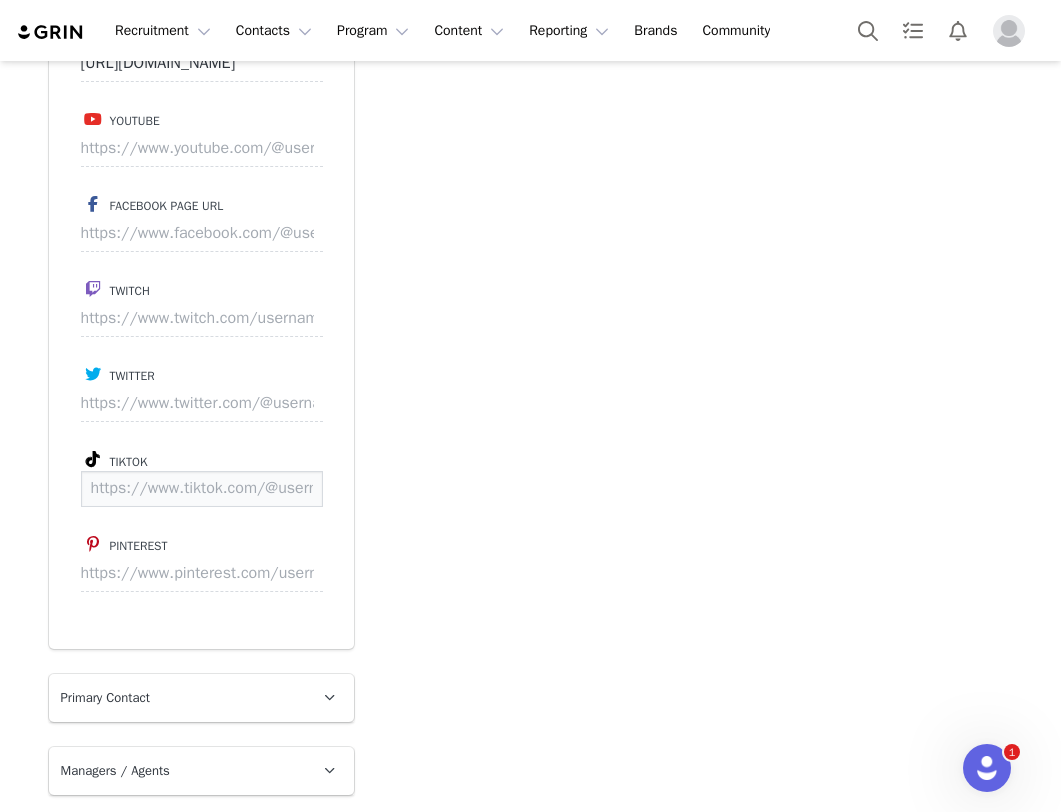 click at bounding box center (202, 489) 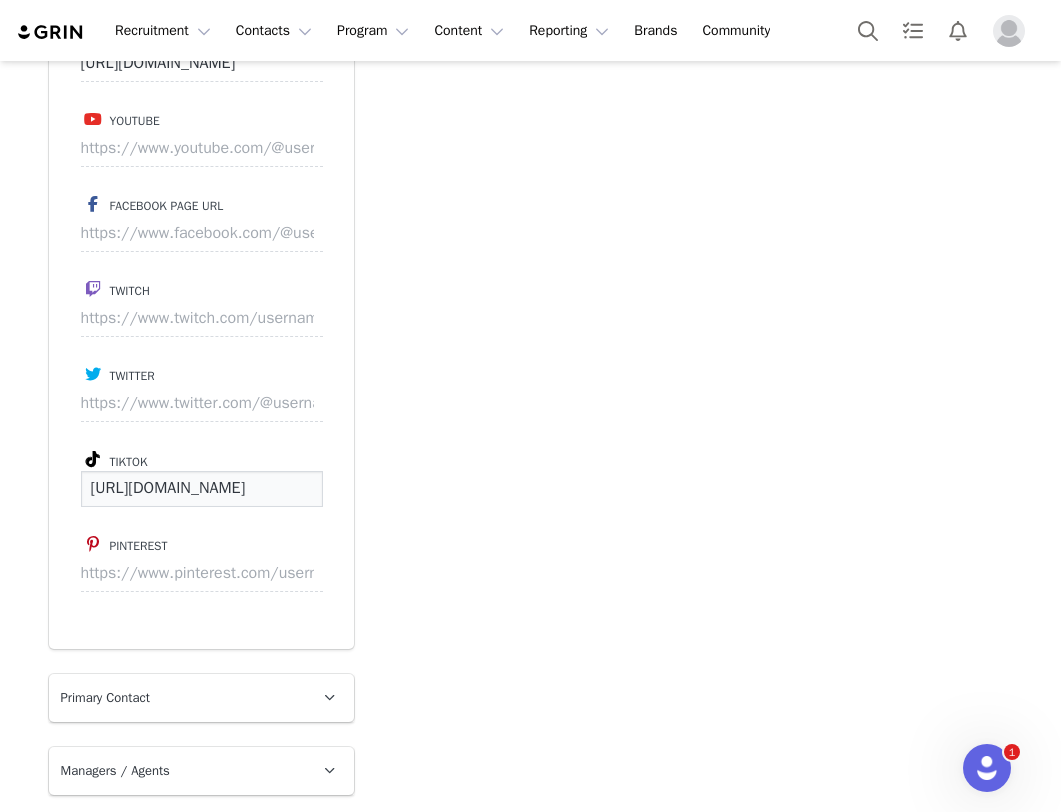 scroll, scrollTop: 0, scrollLeft: 108, axis: horizontal 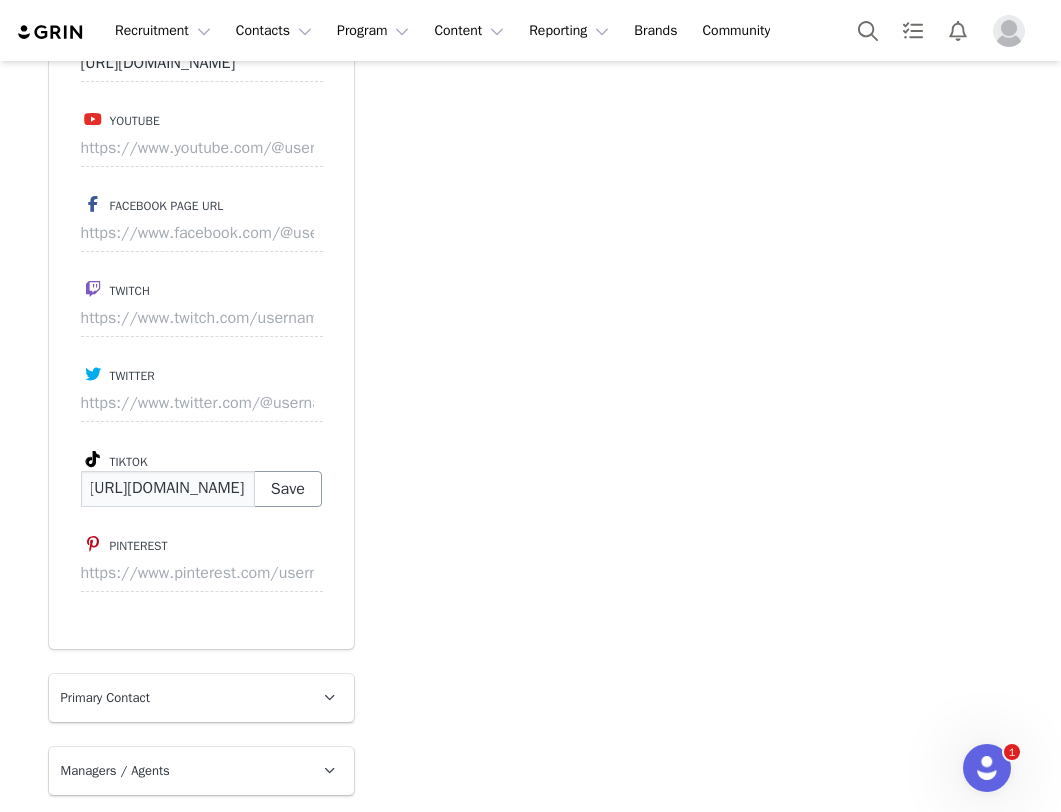 type on "https://www.tiktok.com/@jenmasello" 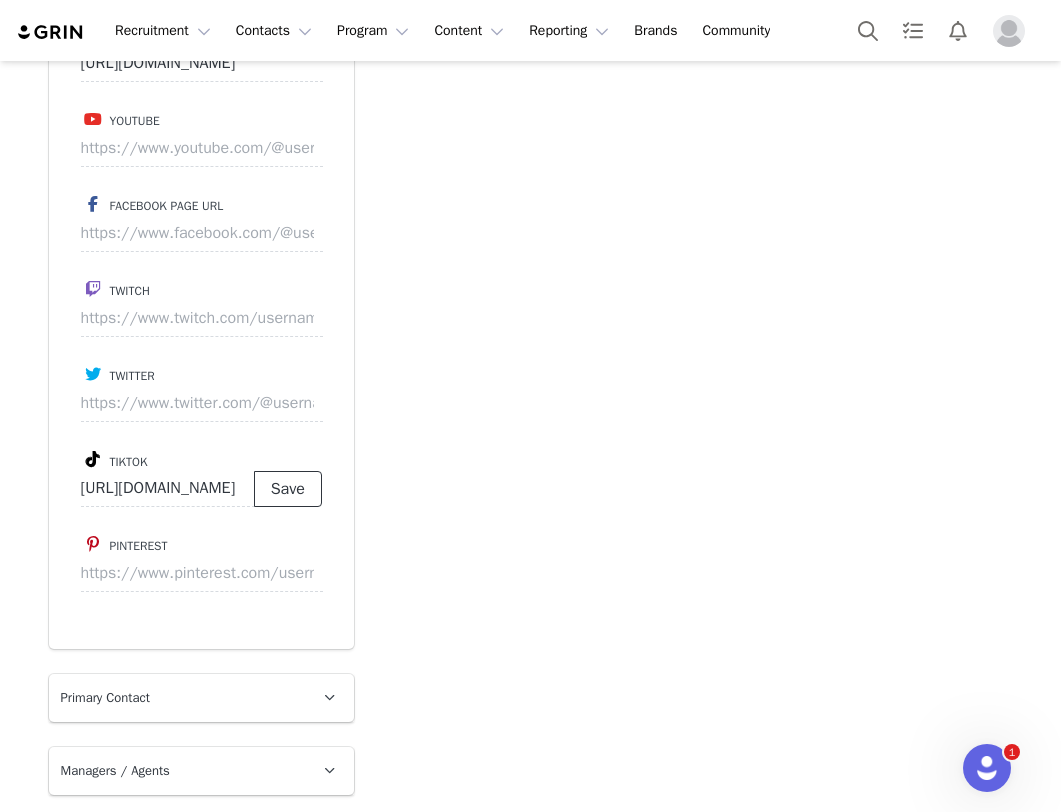 scroll, scrollTop: 0, scrollLeft: 0, axis: both 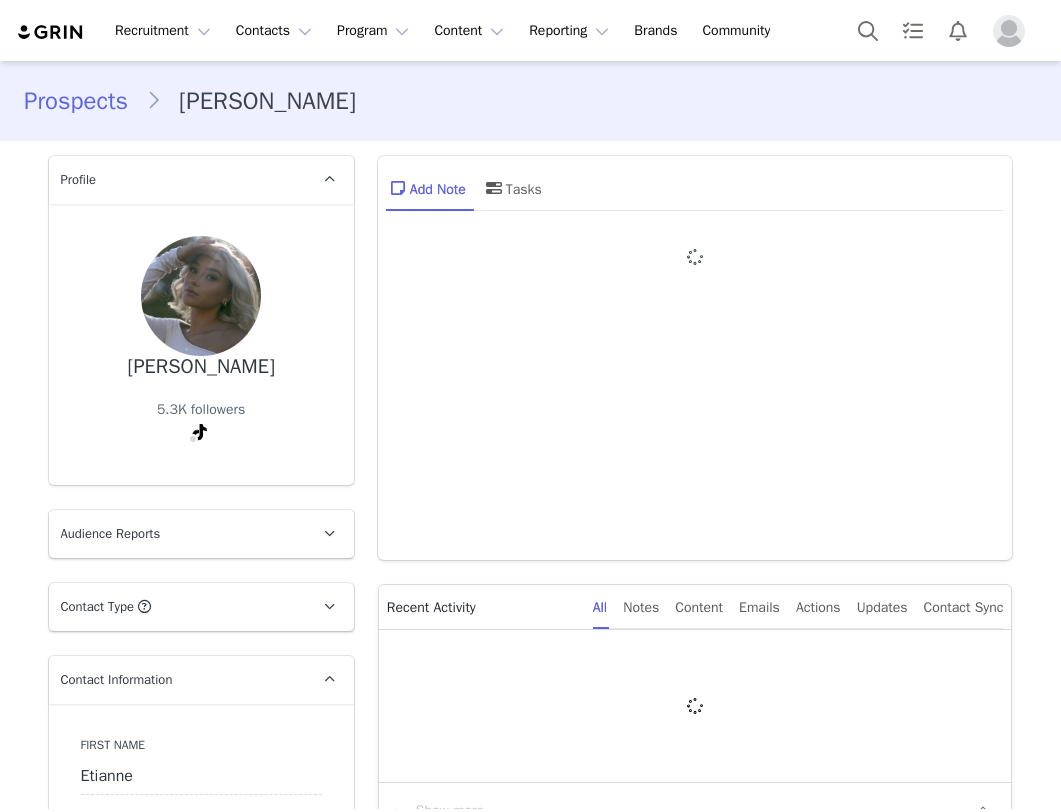 type on "+1 ([GEOGRAPHIC_DATA])" 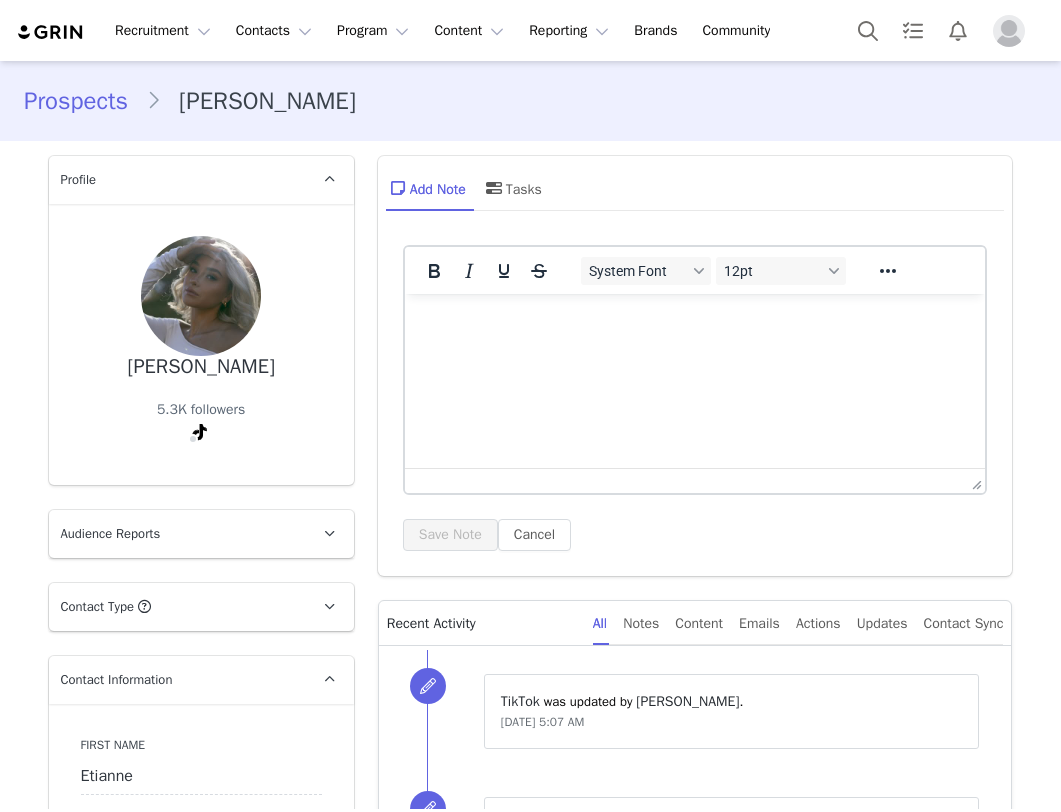 scroll, scrollTop: 1246, scrollLeft: 0, axis: vertical 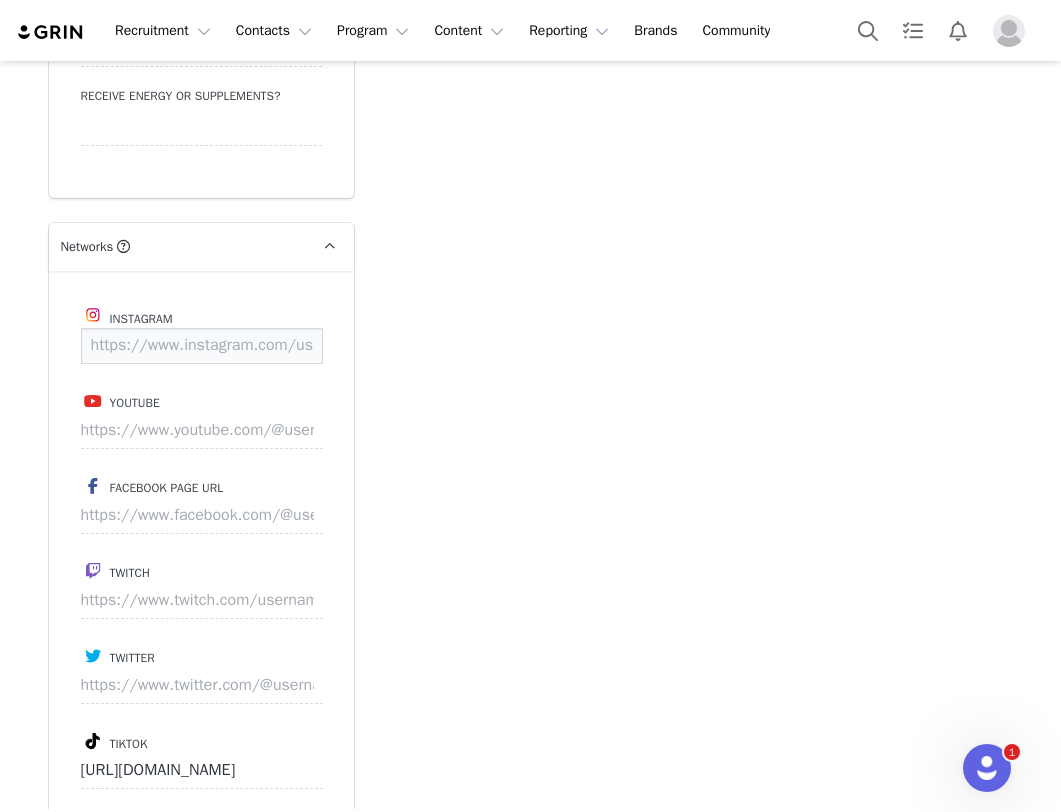 click at bounding box center [202, 346] 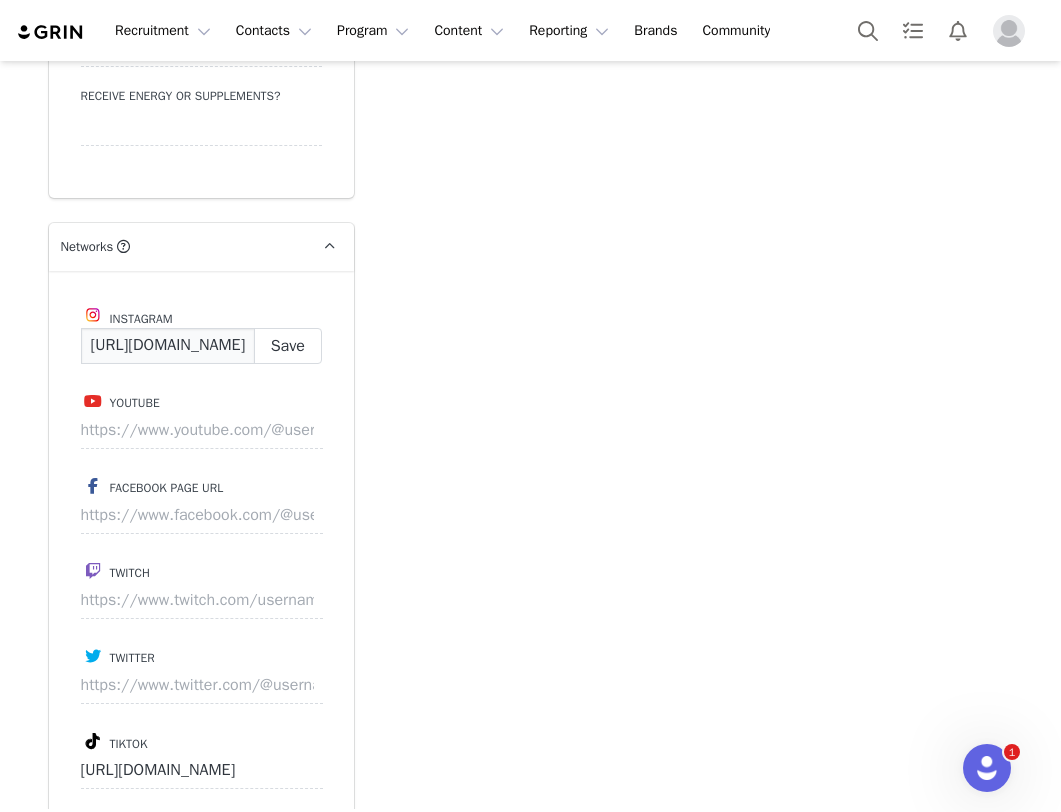scroll, scrollTop: 0, scrollLeft: 153, axis: horizontal 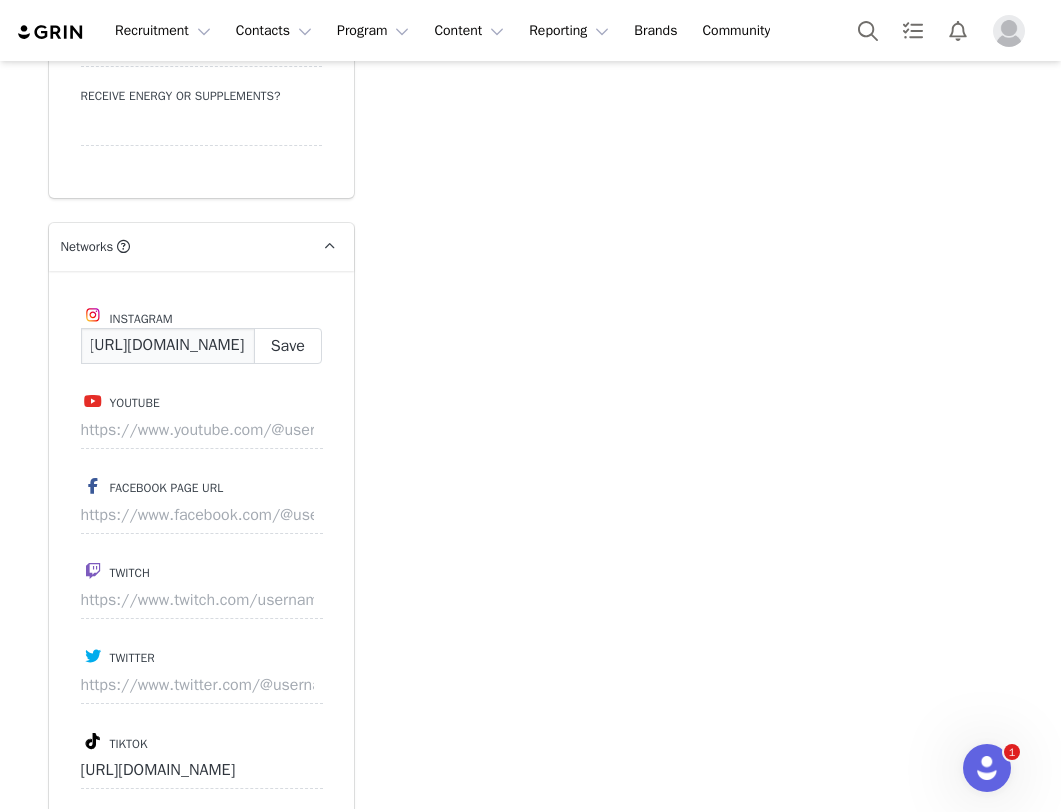 type on "https://www.instagram.com/etianne_alaina" 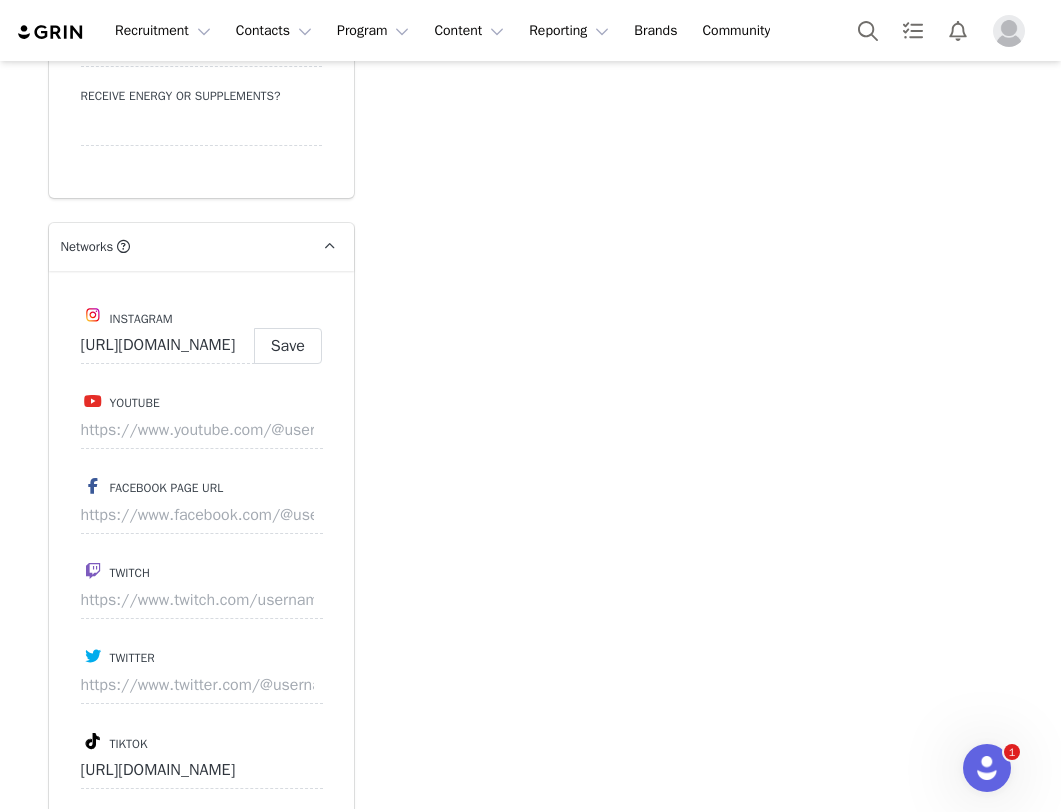 scroll, scrollTop: 0, scrollLeft: 0, axis: both 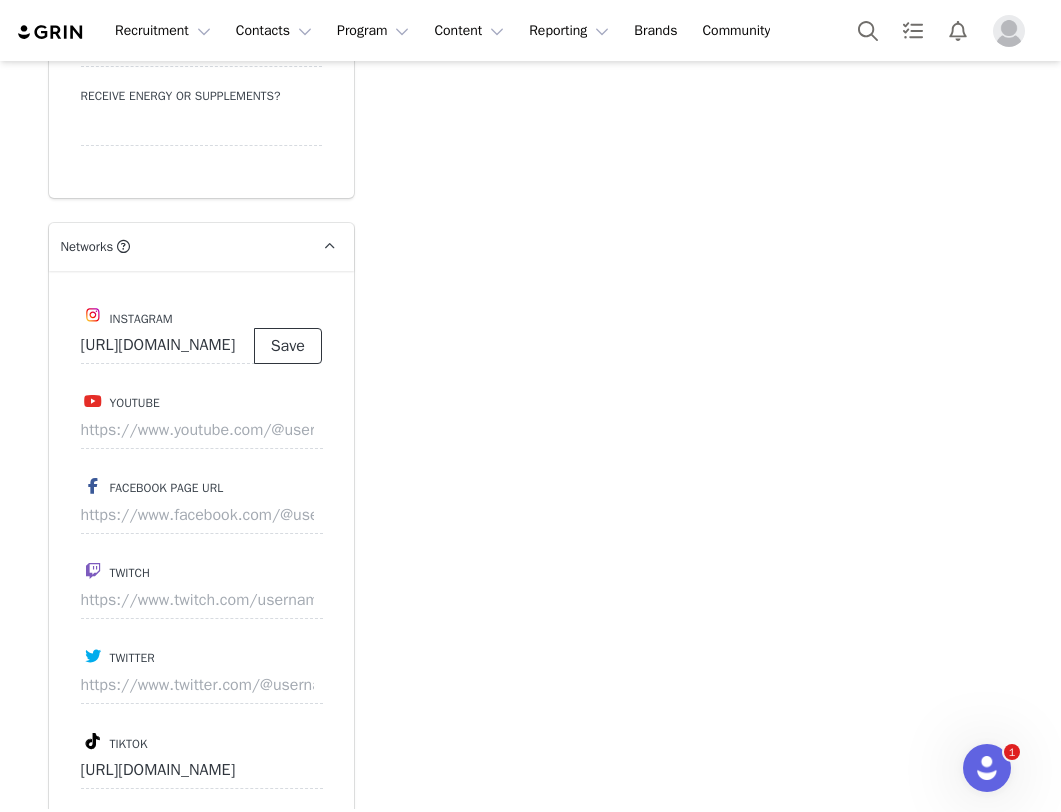 click on "Save" at bounding box center (288, 346) 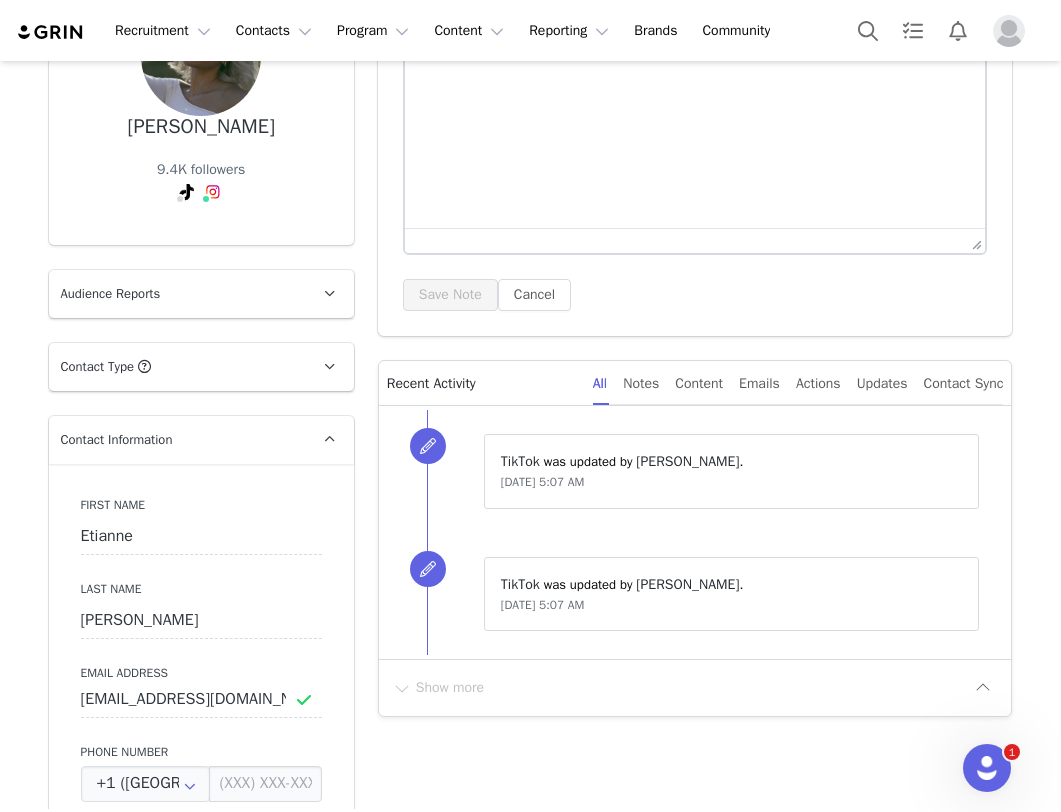 scroll, scrollTop: 6, scrollLeft: 0, axis: vertical 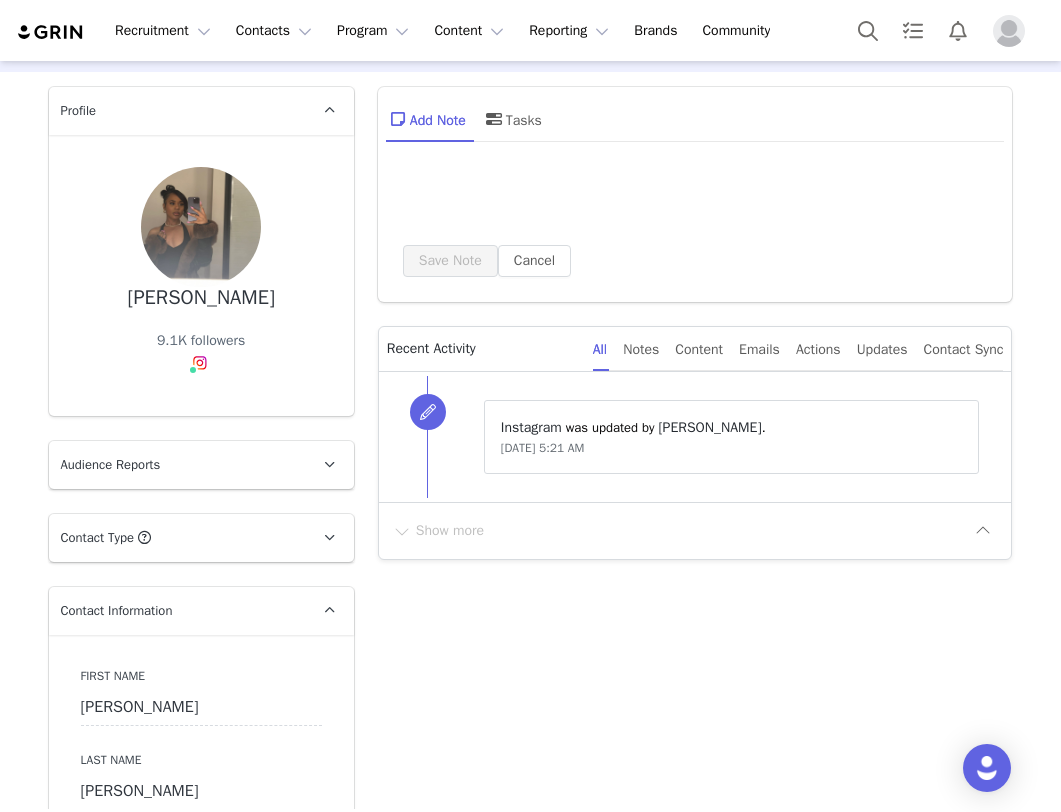 type on "+1 ([GEOGRAPHIC_DATA])" 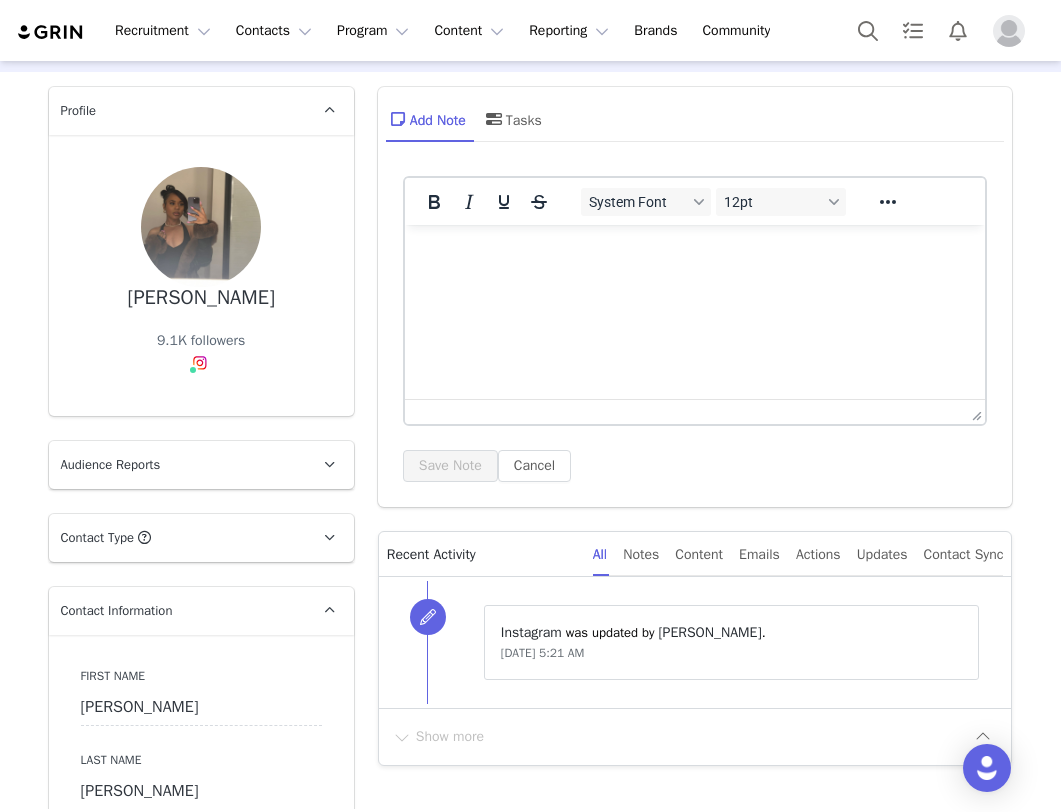 scroll, scrollTop: 114, scrollLeft: 0, axis: vertical 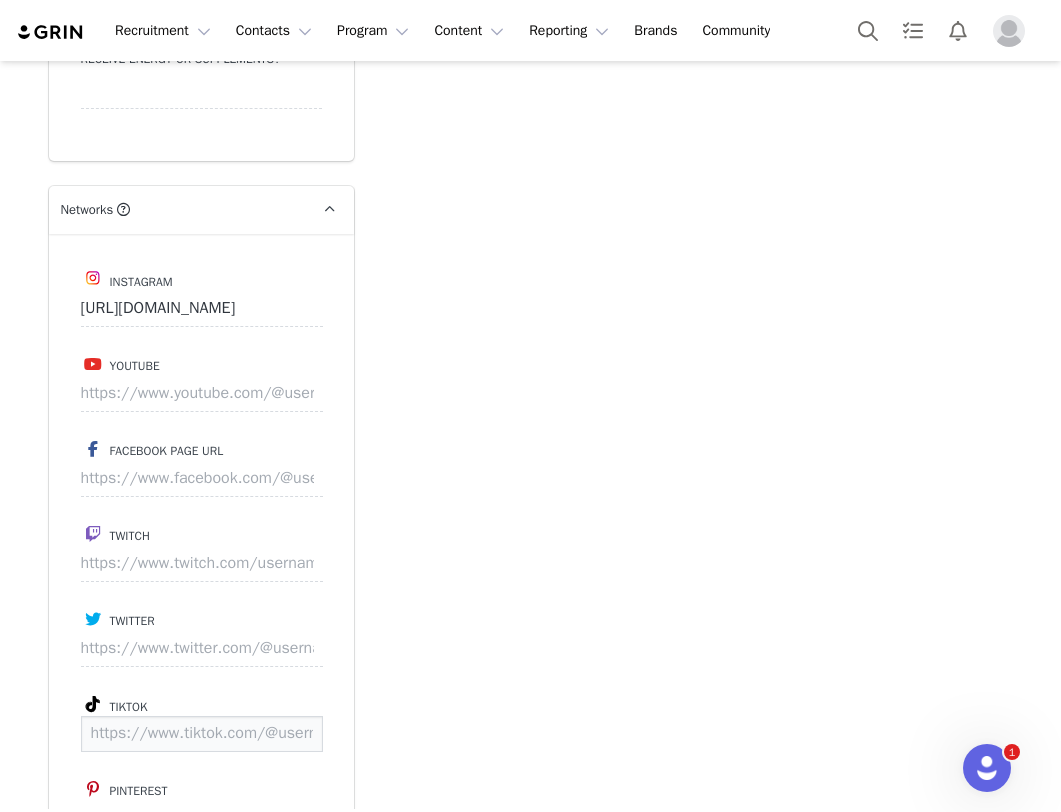 click at bounding box center (202, 734) 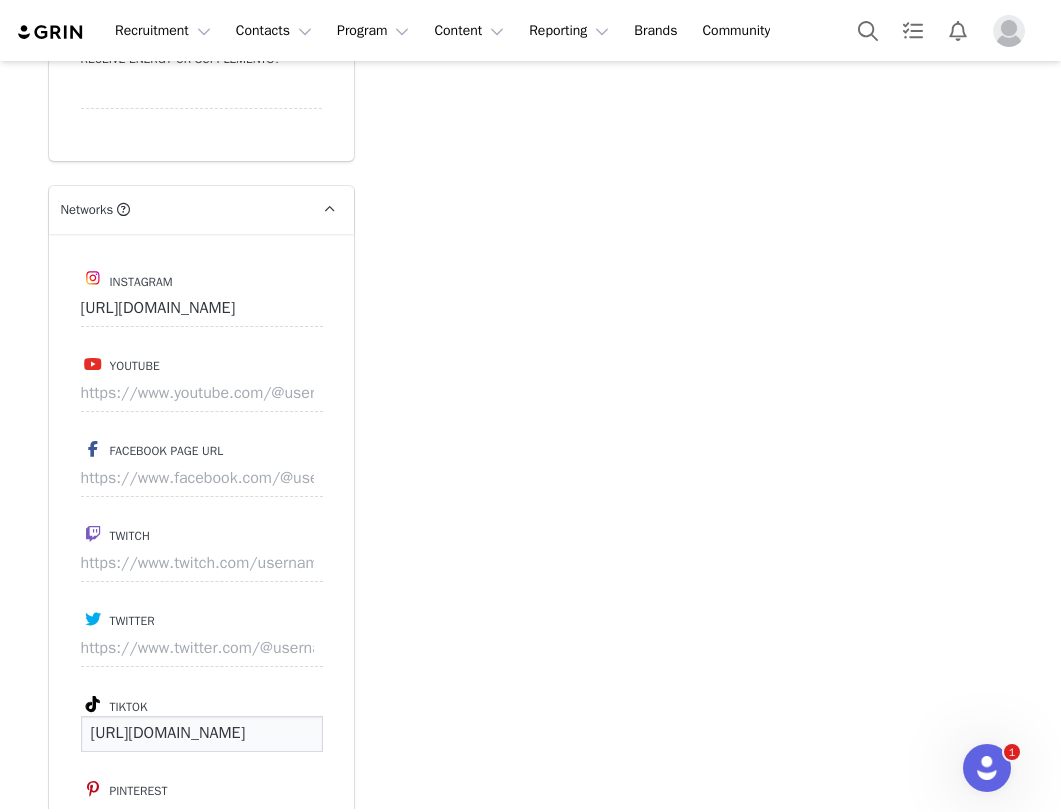 scroll, scrollTop: 0, scrollLeft: 144, axis: horizontal 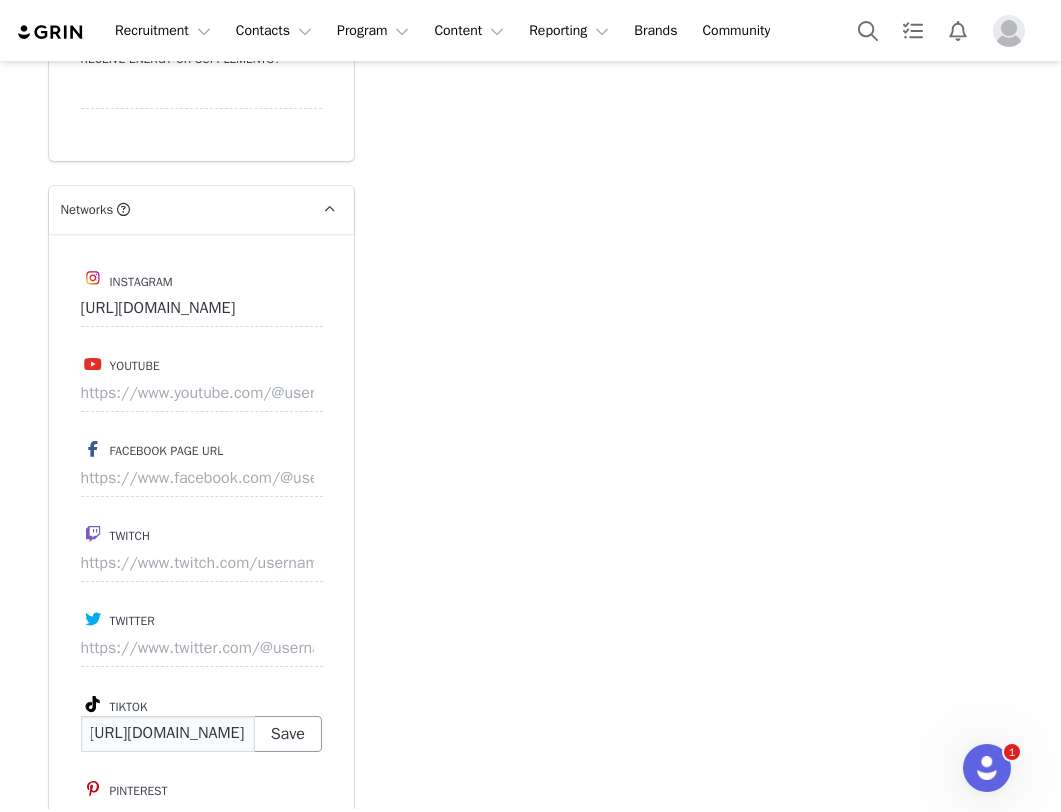 type on "[URL][DOMAIN_NAME]" 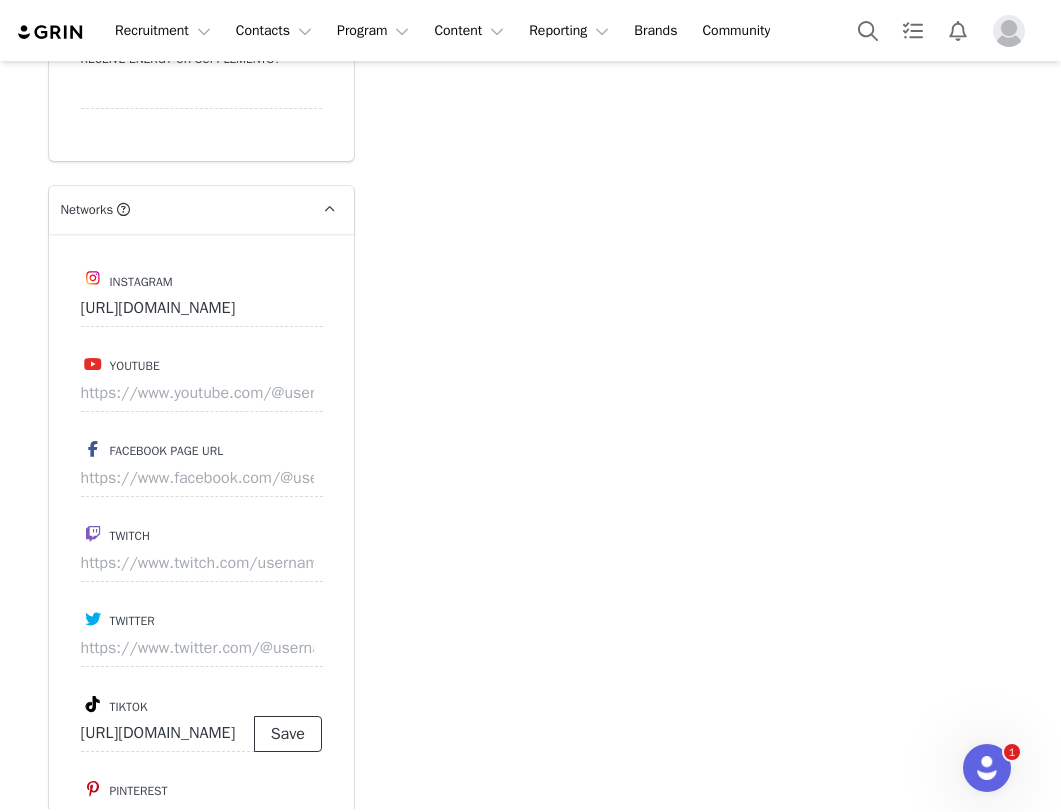 click on "Save" at bounding box center [288, 734] 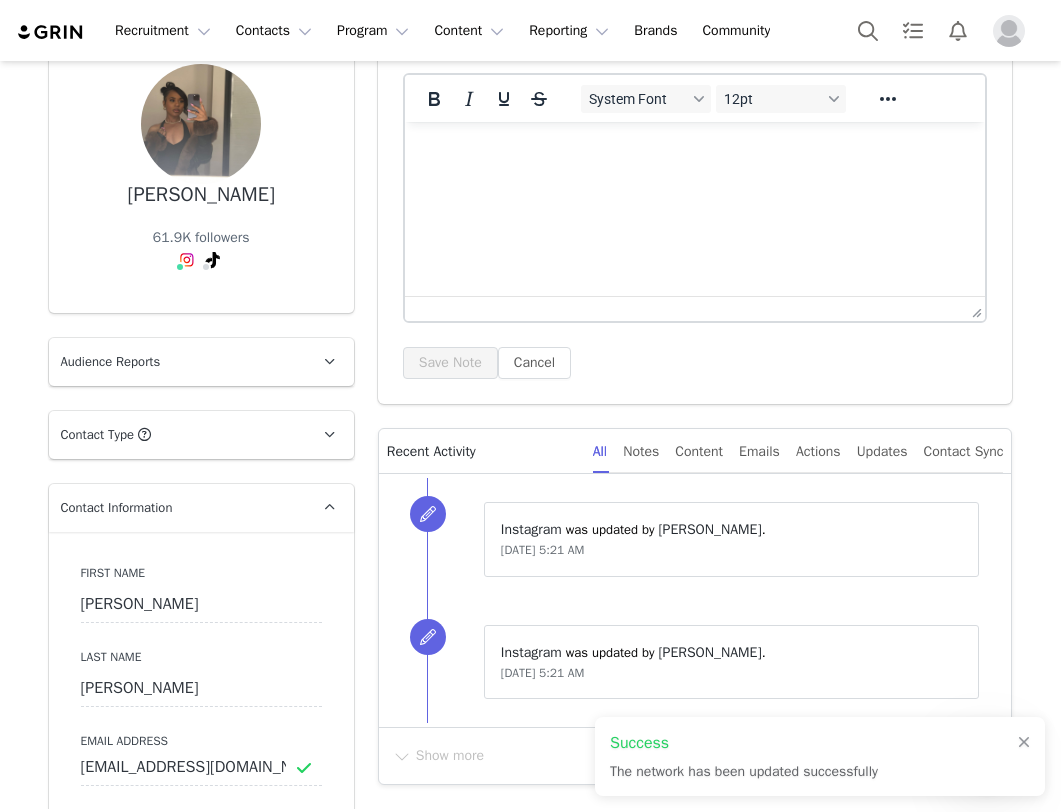 scroll, scrollTop: 174, scrollLeft: 0, axis: vertical 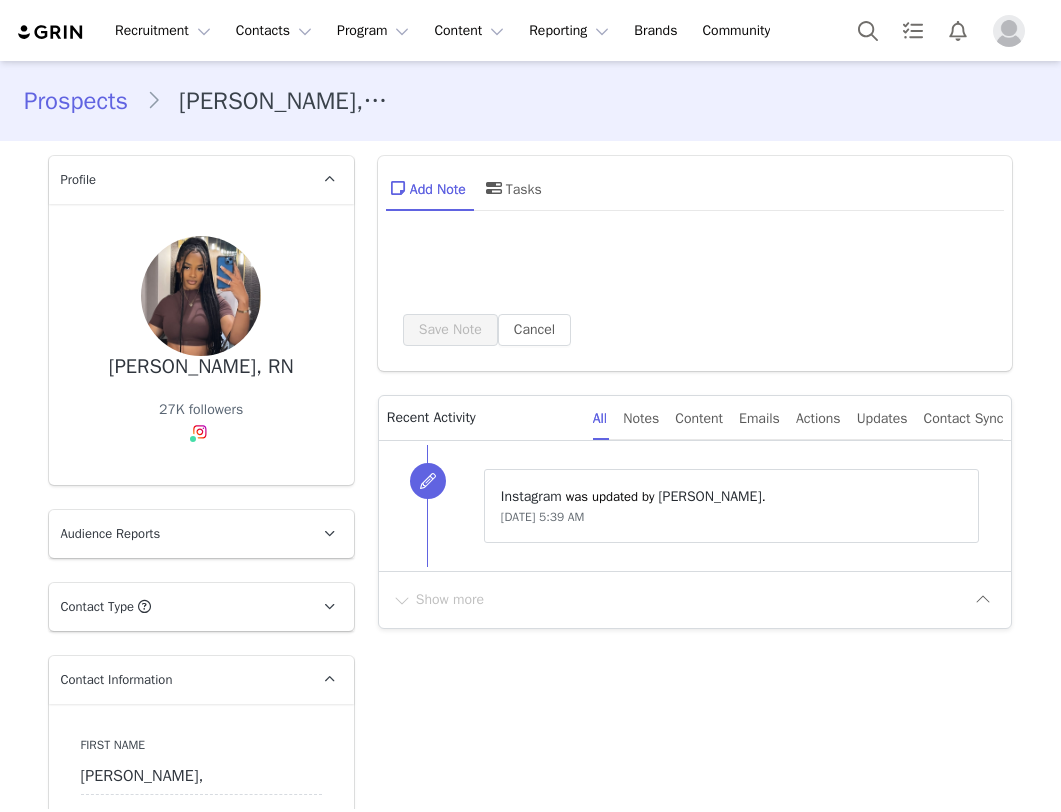 type on "+1 ([GEOGRAPHIC_DATA])" 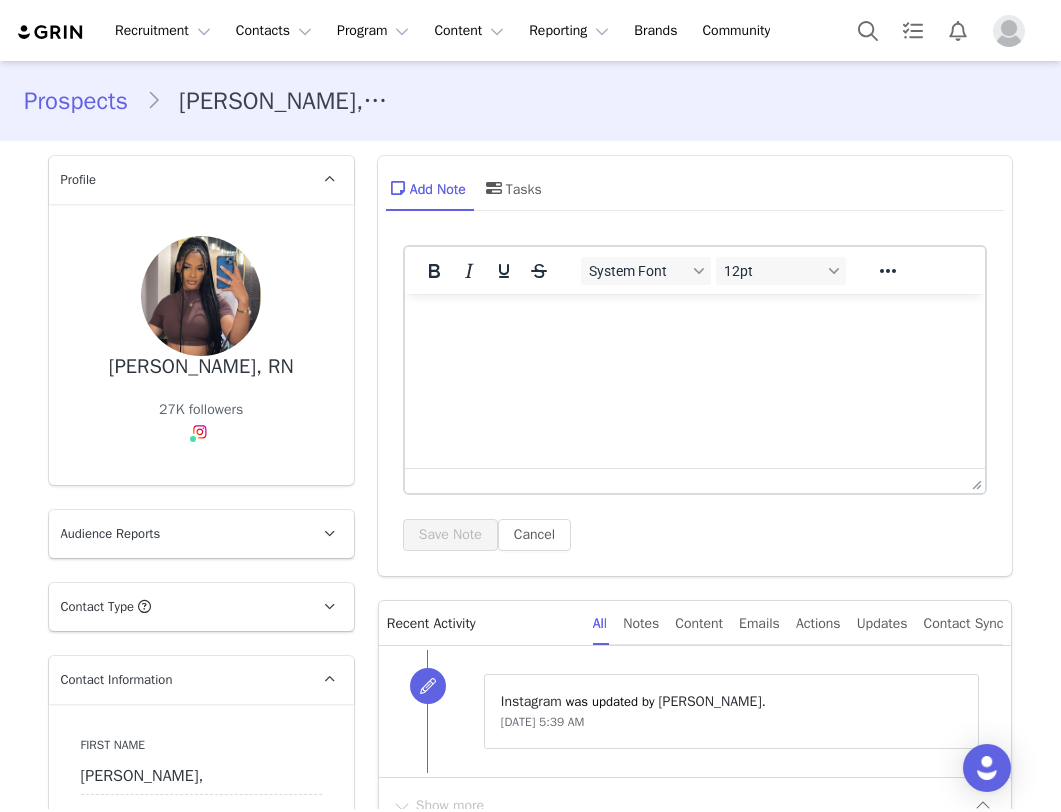 scroll, scrollTop: 0, scrollLeft: 0, axis: both 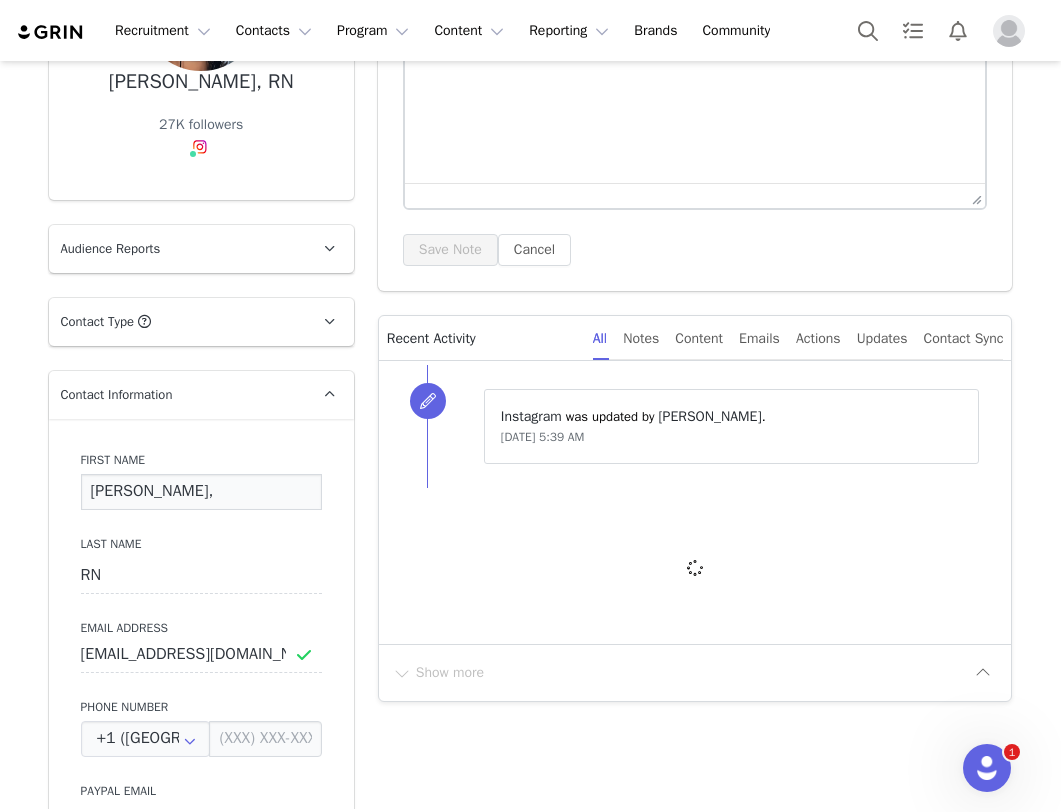 drag, startPoint x: 135, startPoint y: 487, endPoint x: 86, endPoint y: 486, distance: 49.010204 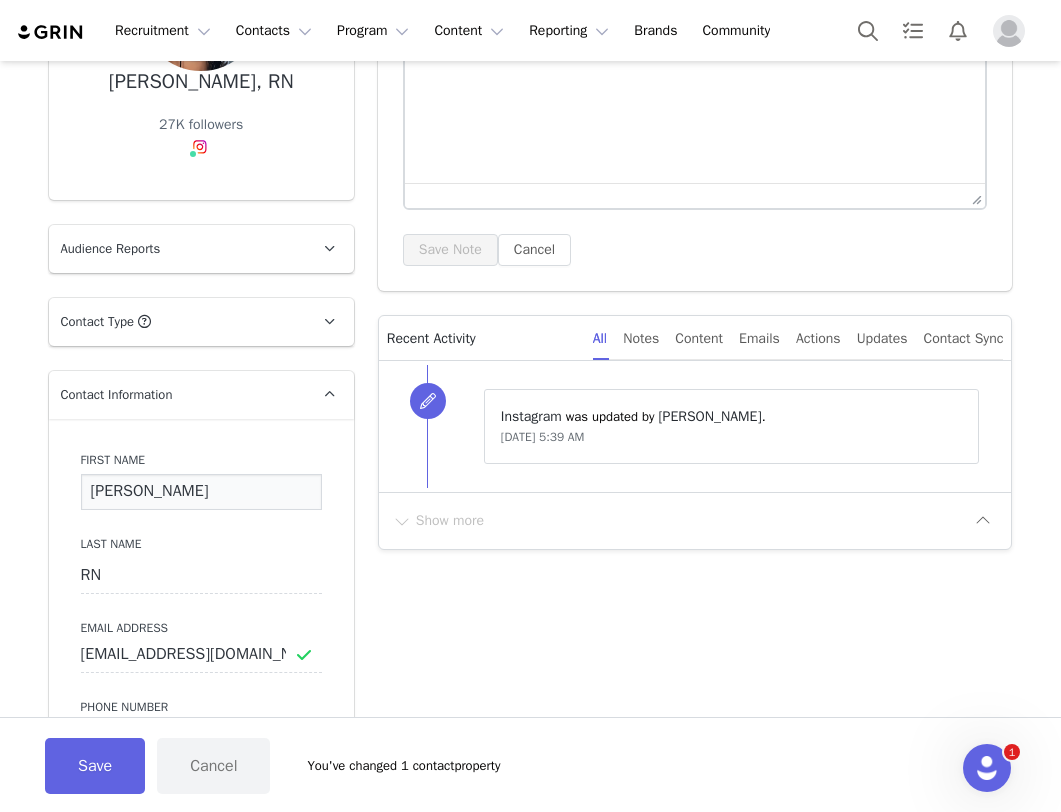 type on "Katie" 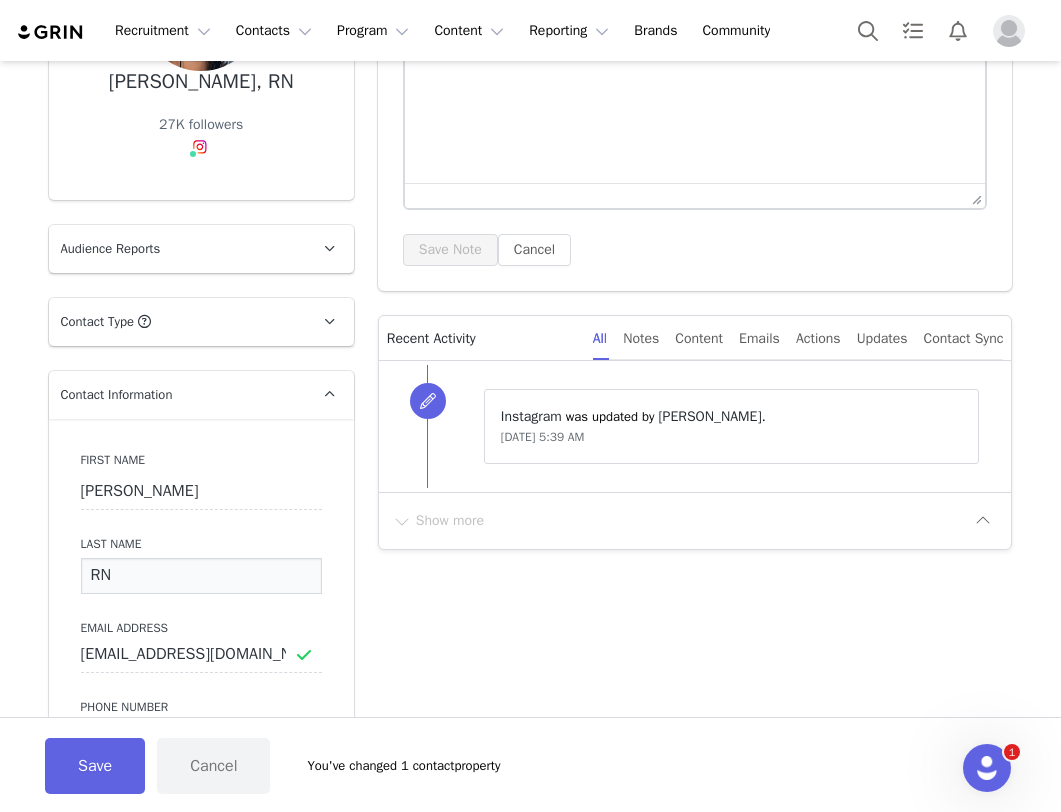 drag, startPoint x: 112, startPoint y: 575, endPoint x: 50, endPoint y: 571, distance: 62.1289 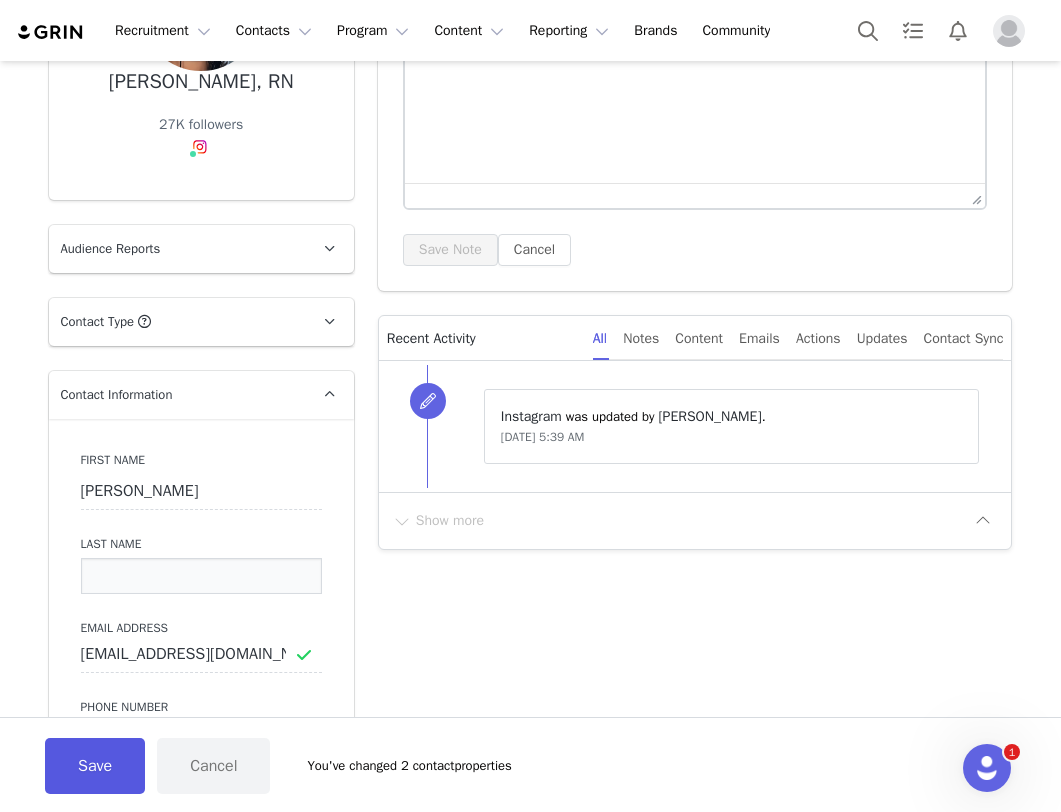 type 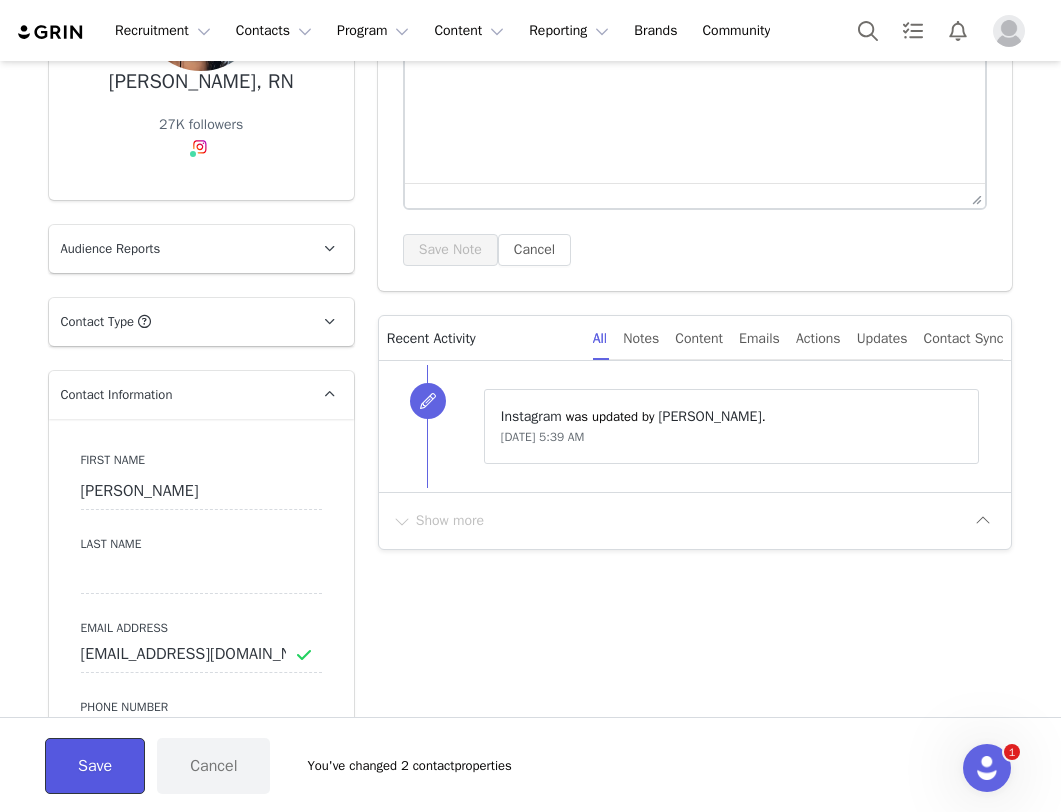 click on "Save" at bounding box center [95, 766] 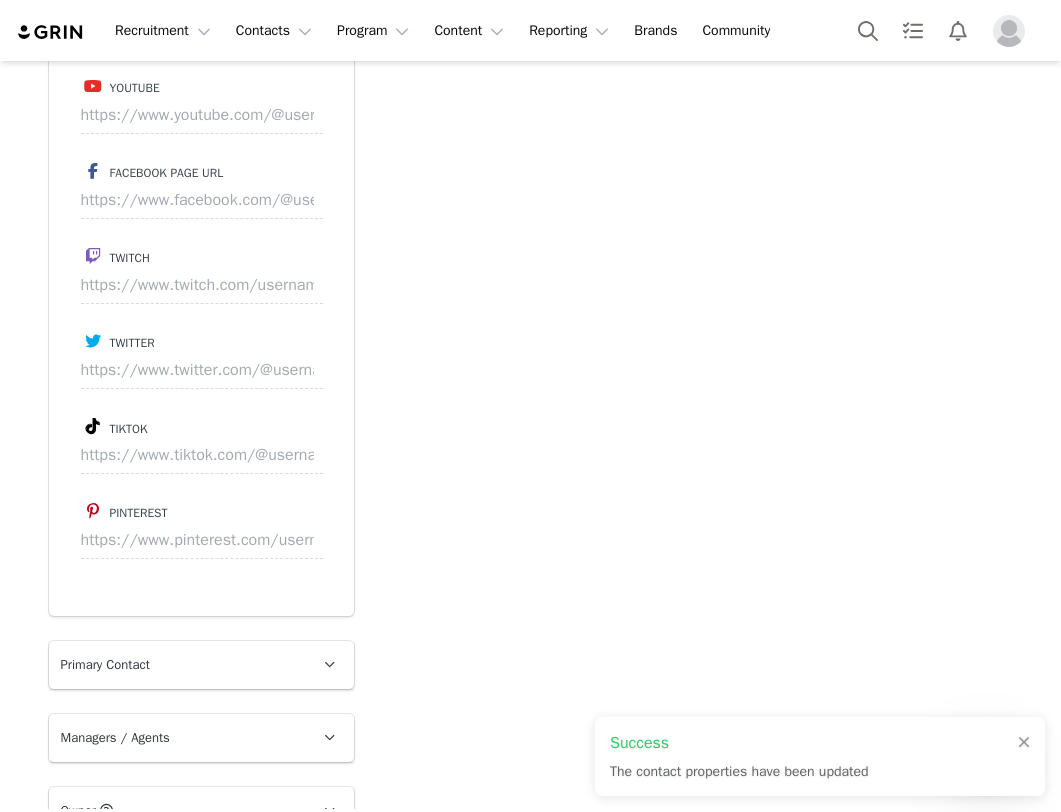 scroll, scrollTop: 2710, scrollLeft: 0, axis: vertical 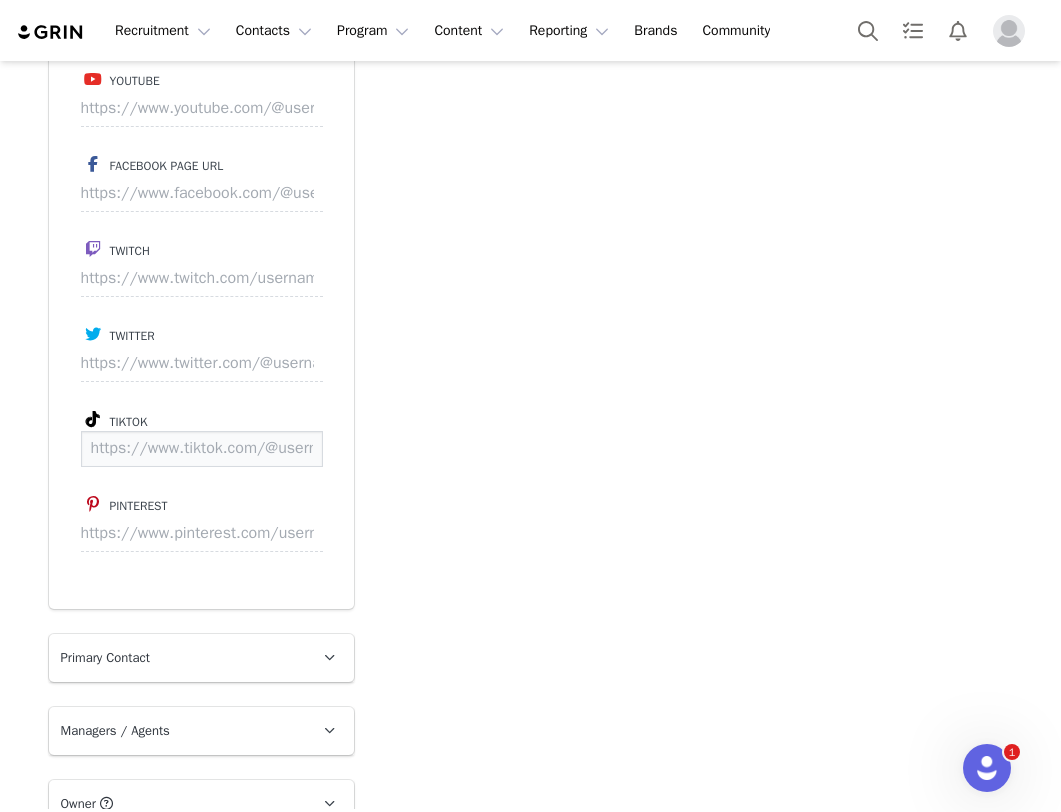 click at bounding box center (202, 449) 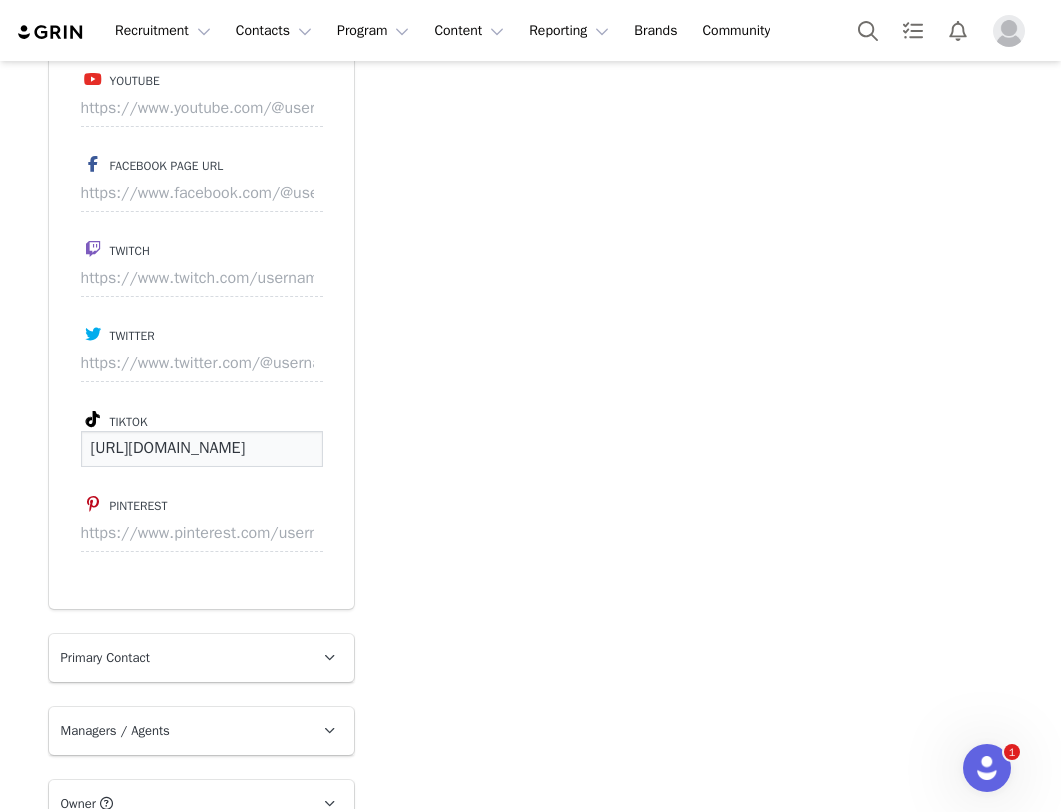 scroll, scrollTop: 0, scrollLeft: 148, axis: horizontal 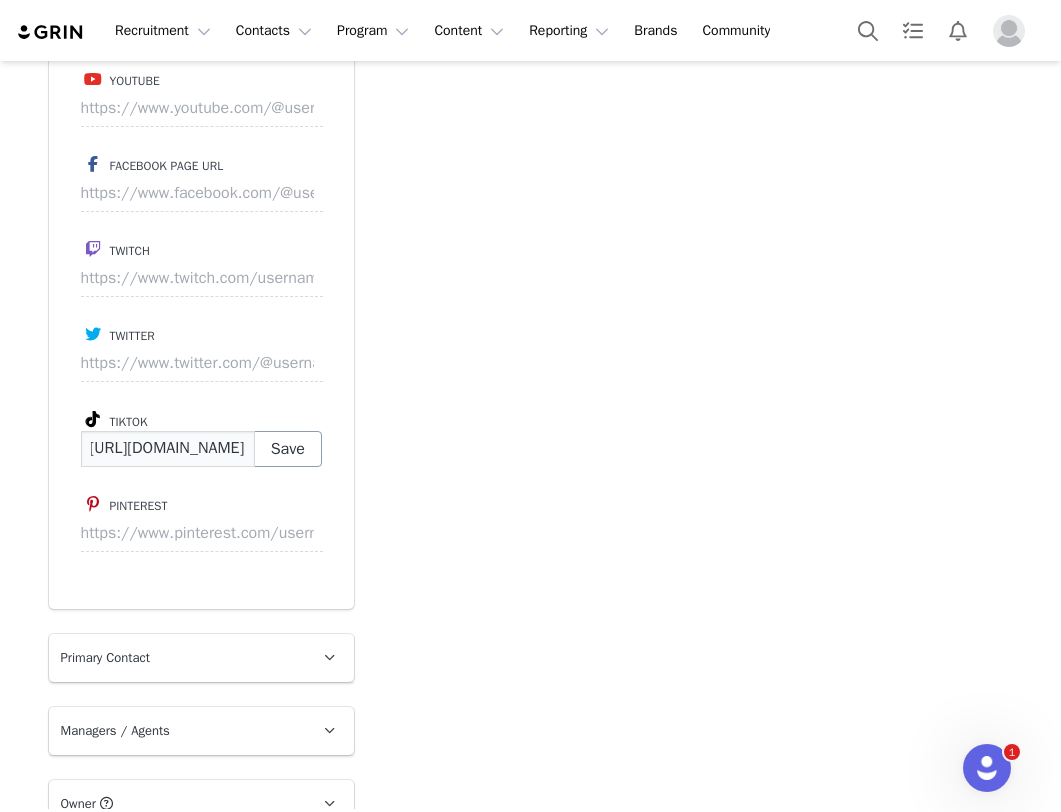 type on "https://www.tiktok.com/@aactionjaackson" 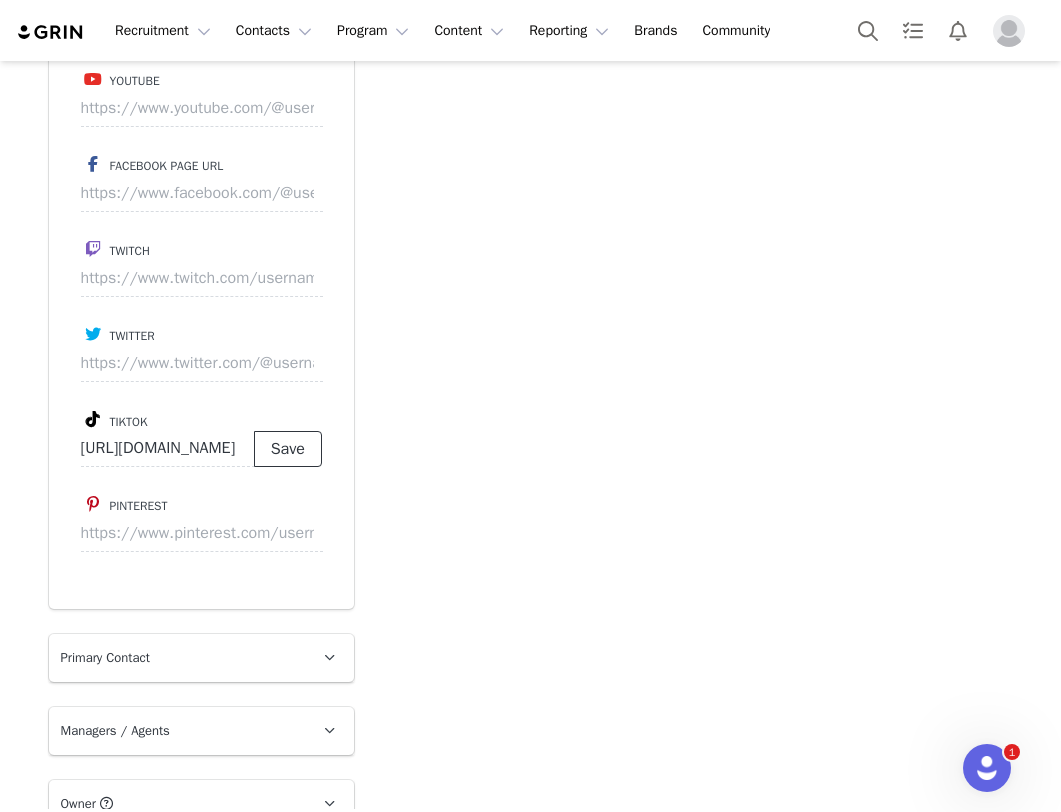 click on "Save" at bounding box center (288, 449) 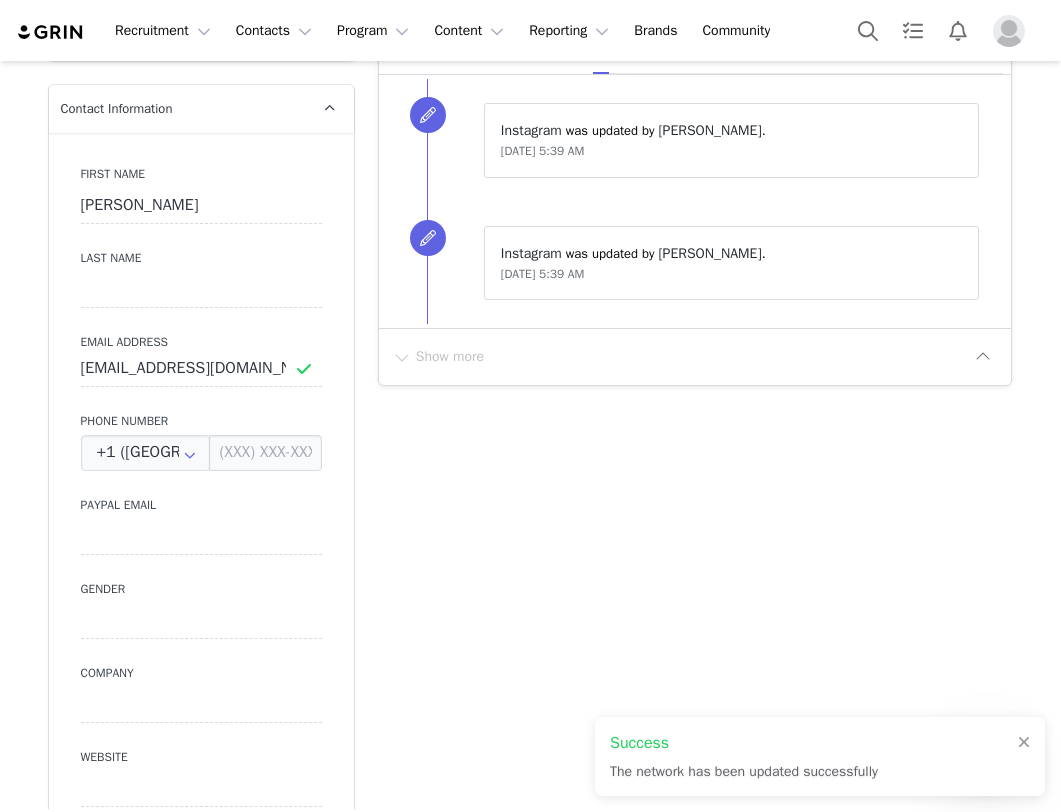 scroll, scrollTop: 536, scrollLeft: 0, axis: vertical 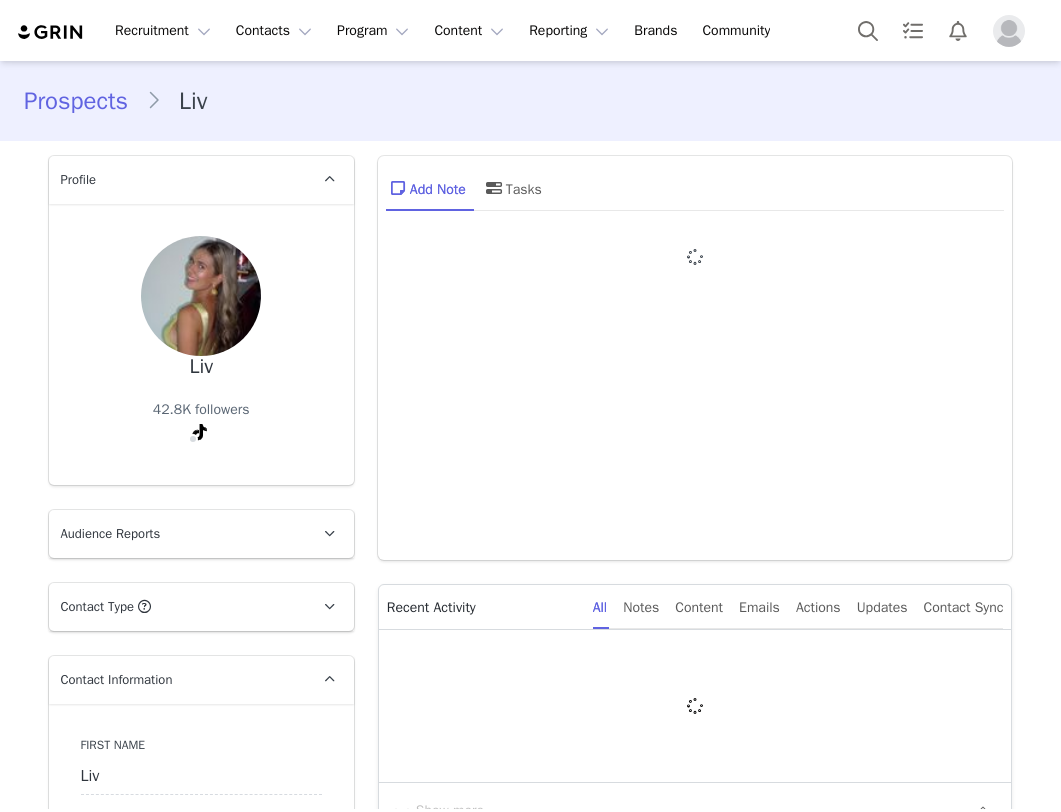 type on "+1 ([GEOGRAPHIC_DATA])" 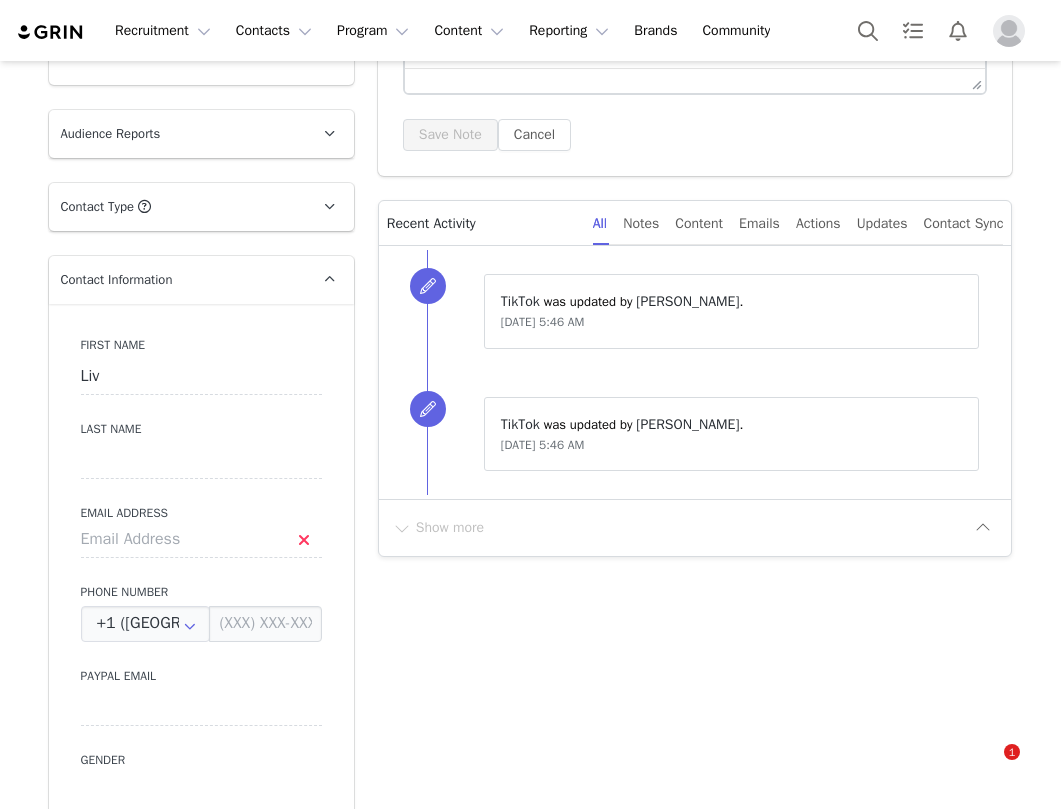 scroll, scrollTop: 505, scrollLeft: 0, axis: vertical 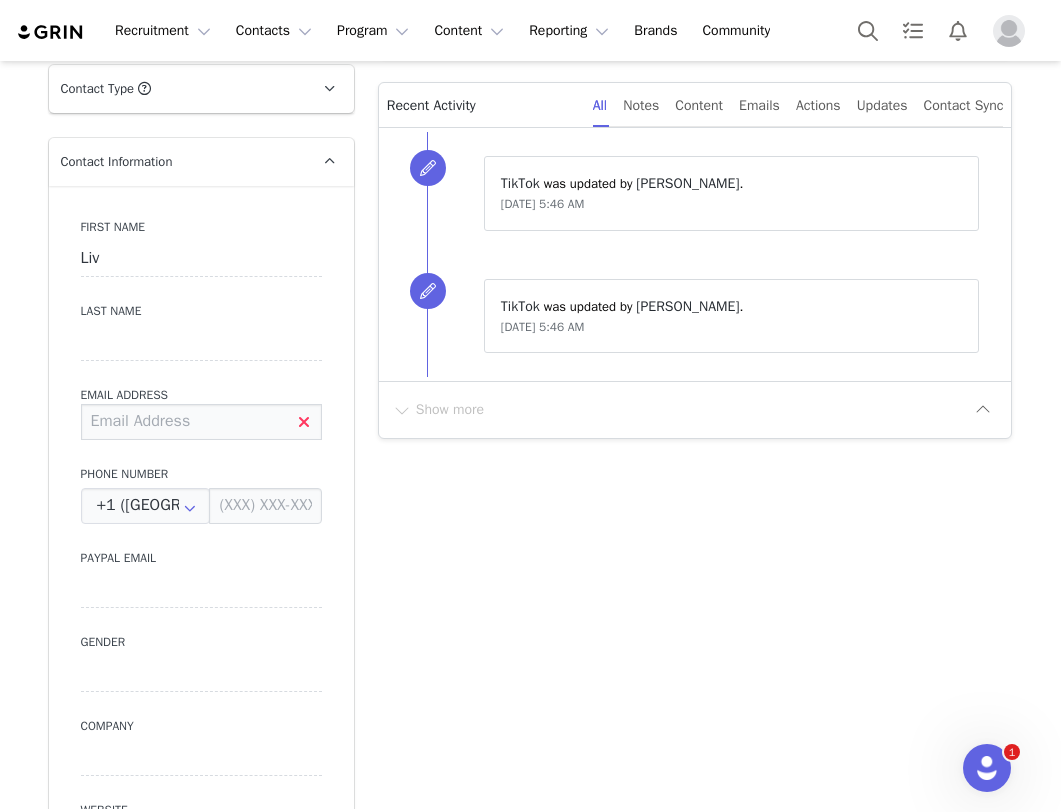 click at bounding box center [201, 422] 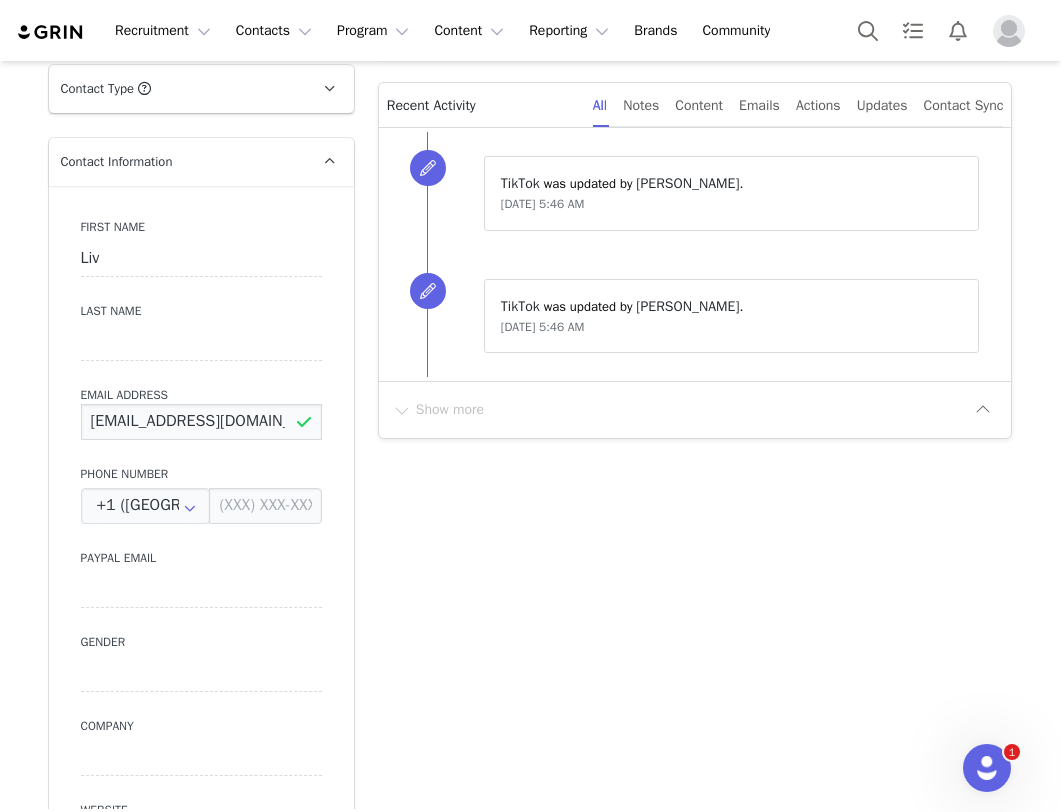type on "[EMAIL_ADDRESS][DOMAIN_NAME]" 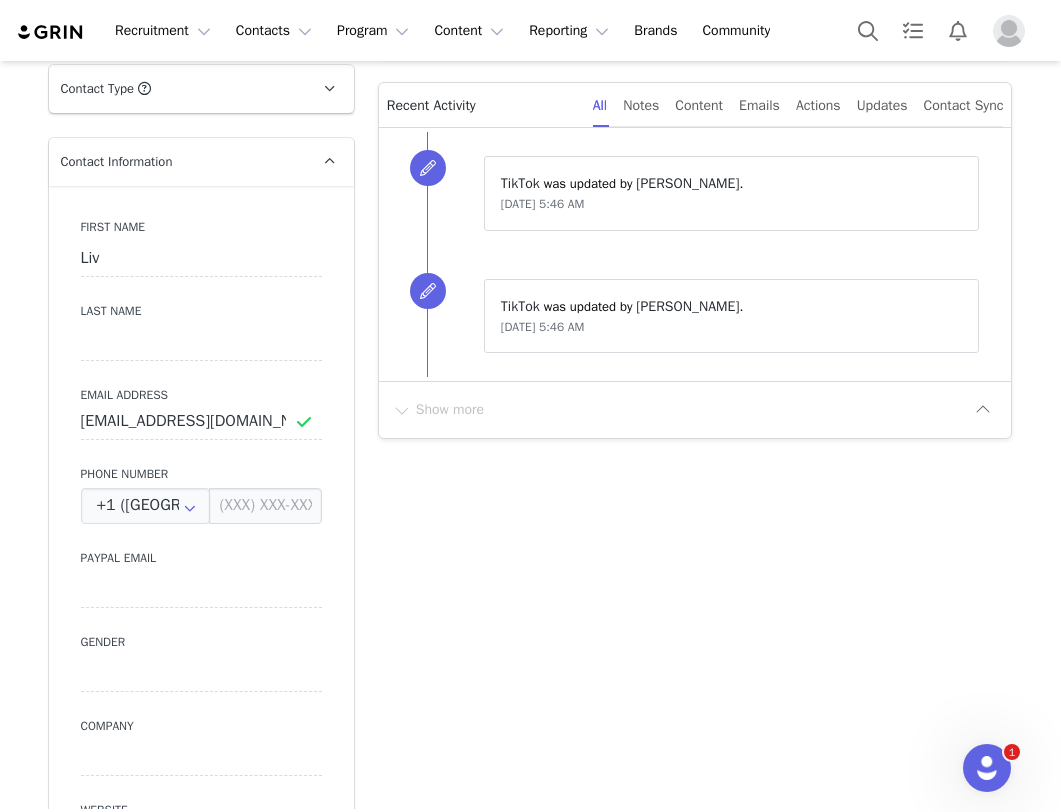 click on "Add Note   Tasks  System Font 12pt To open the popup, press Shift+Enter To open the popup, press Shift+Enter To open the popup, press Shift+Enter To open the popup, press Shift+Enter Save Note Cancel Recent Activity All Notes Content Emails Actions Updates Contact Sync ⁨ TikTok ⁩ was updated by ⁨ Kaitlyn Hanson-Puffer ⁩. Jul 11, 2025, 5:46 AM ⁨ TikTok ⁩ was updated by ⁨ Kaitlyn Hanson-Puffer ⁩. Jul 11, 2025, 5:46 AM Show more" at bounding box center (695, 1550) 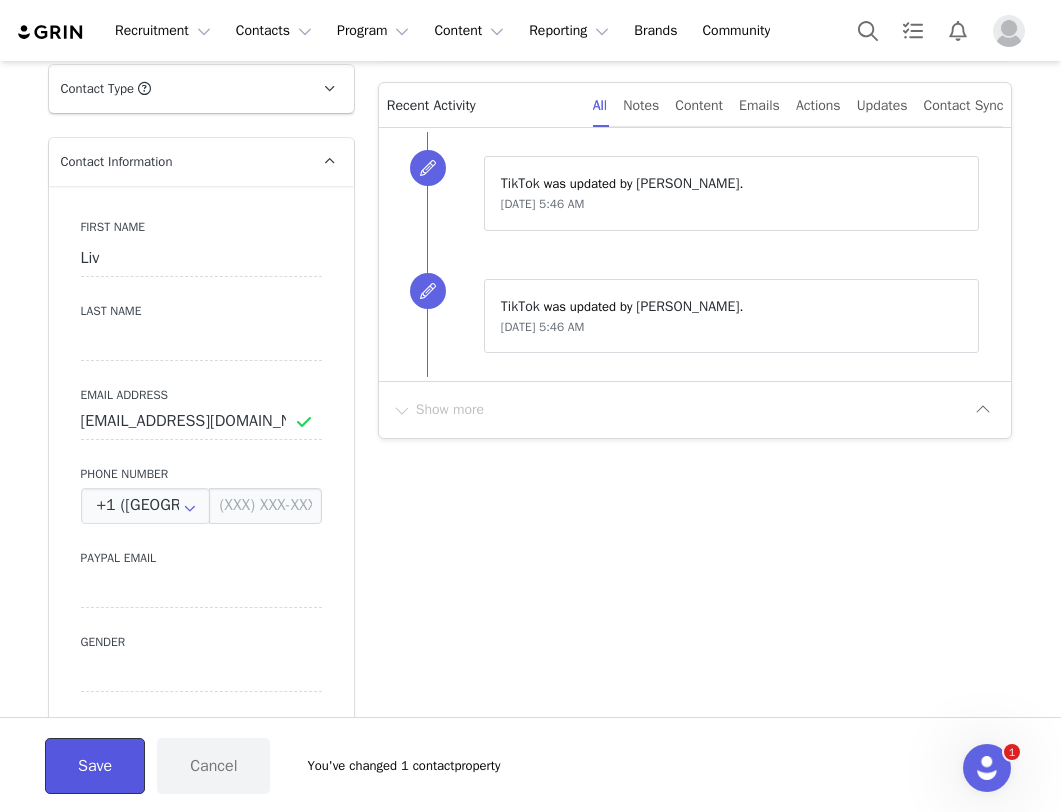 click on "Save" at bounding box center [95, 766] 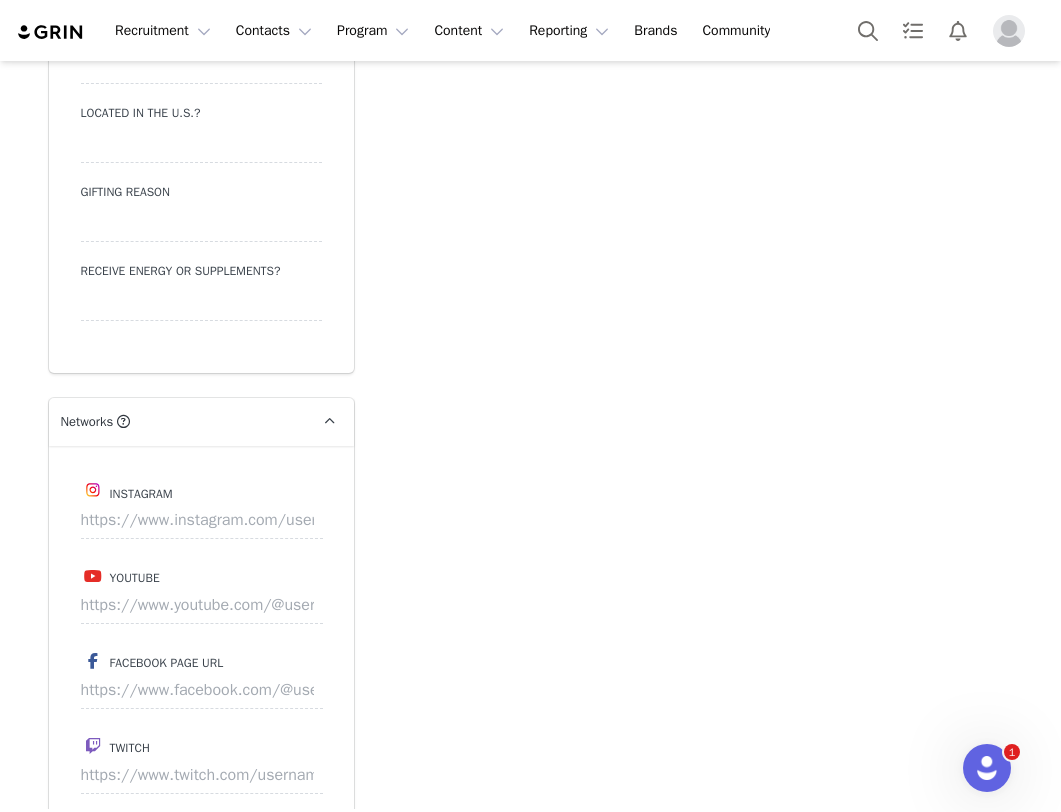scroll, scrollTop: 2346, scrollLeft: 0, axis: vertical 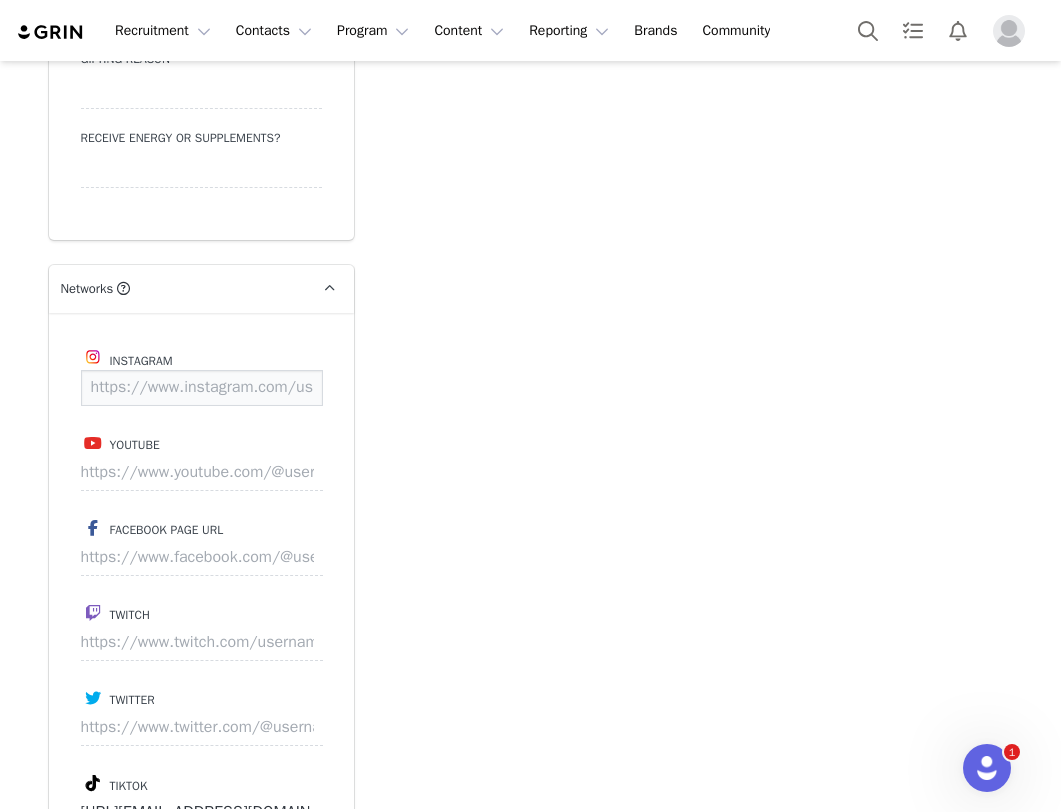 click at bounding box center (202, 388) 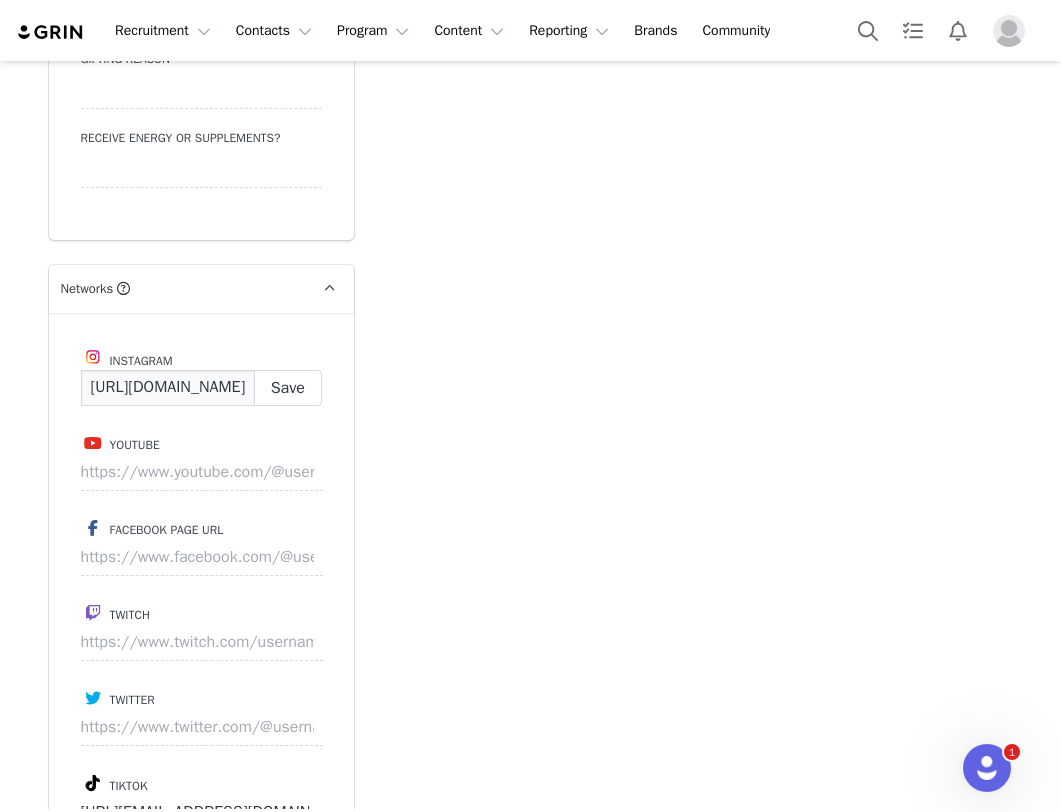 scroll, scrollTop: 0, scrollLeft: 139, axis: horizontal 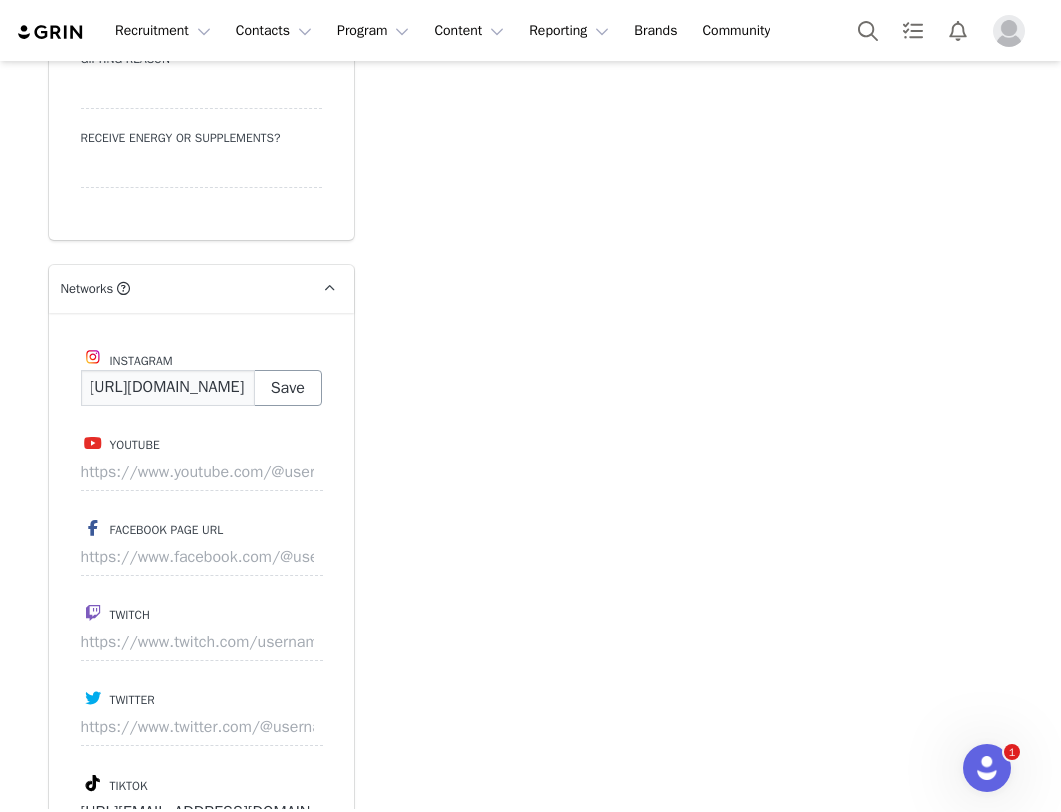 type on "https://www.instagram.com/olivia_doces" 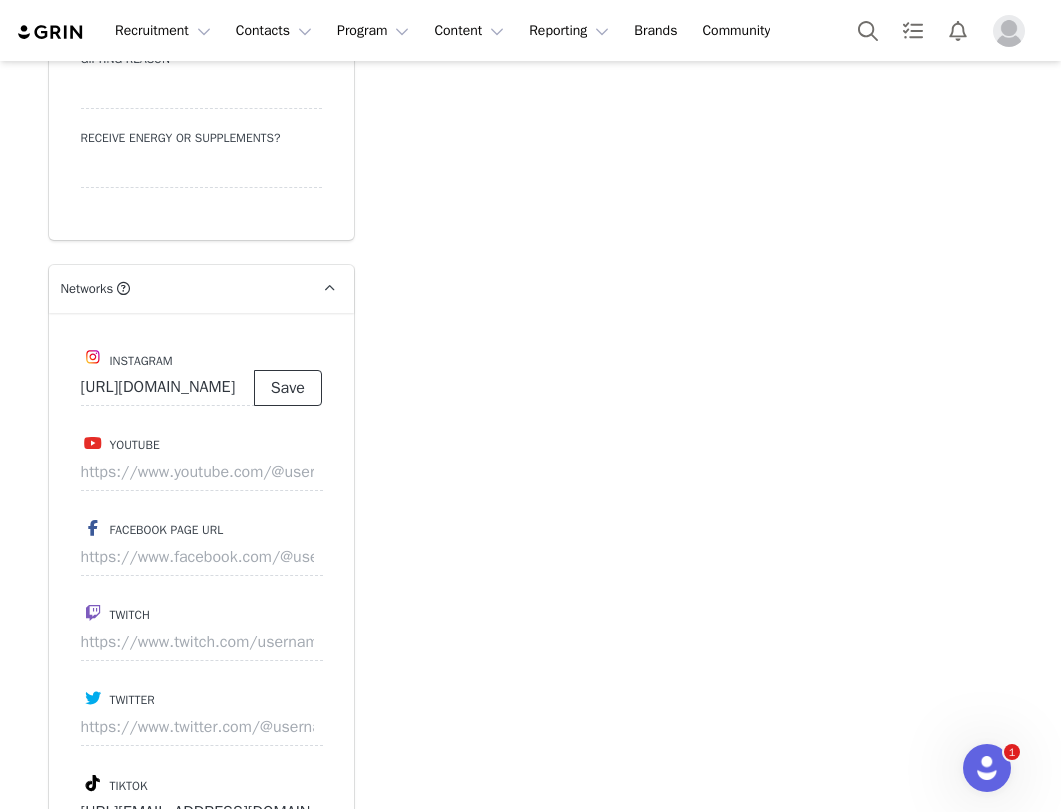 click on "Save" at bounding box center [288, 388] 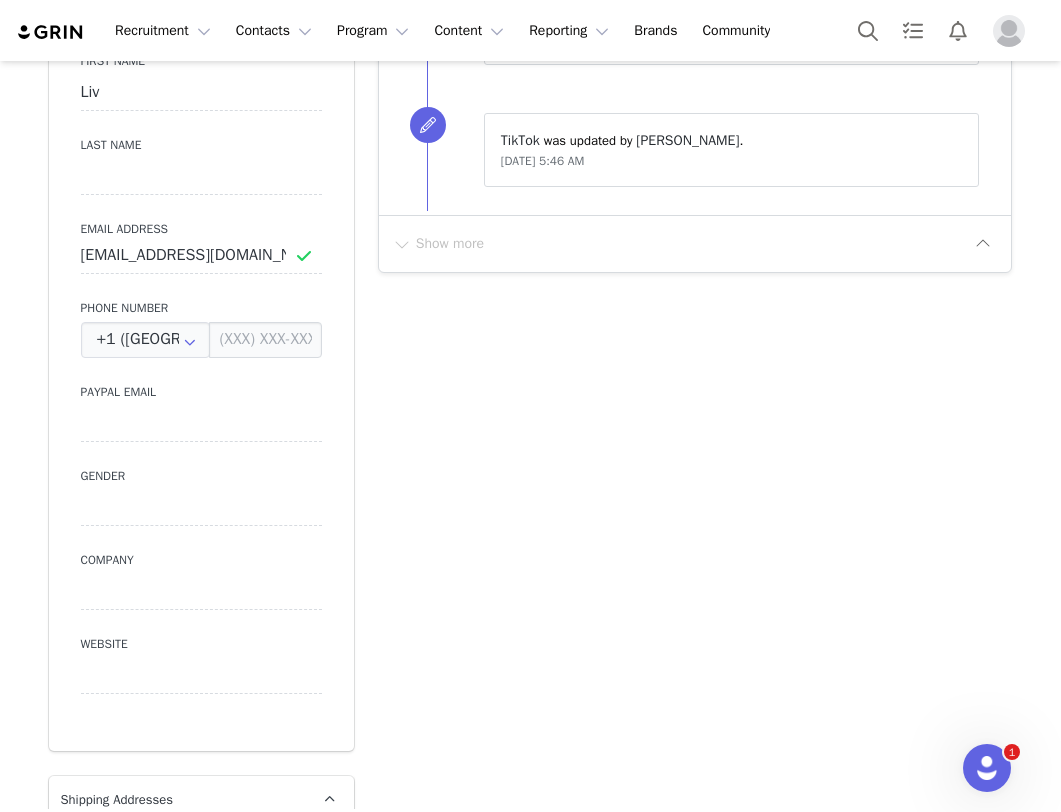scroll, scrollTop: 613, scrollLeft: 0, axis: vertical 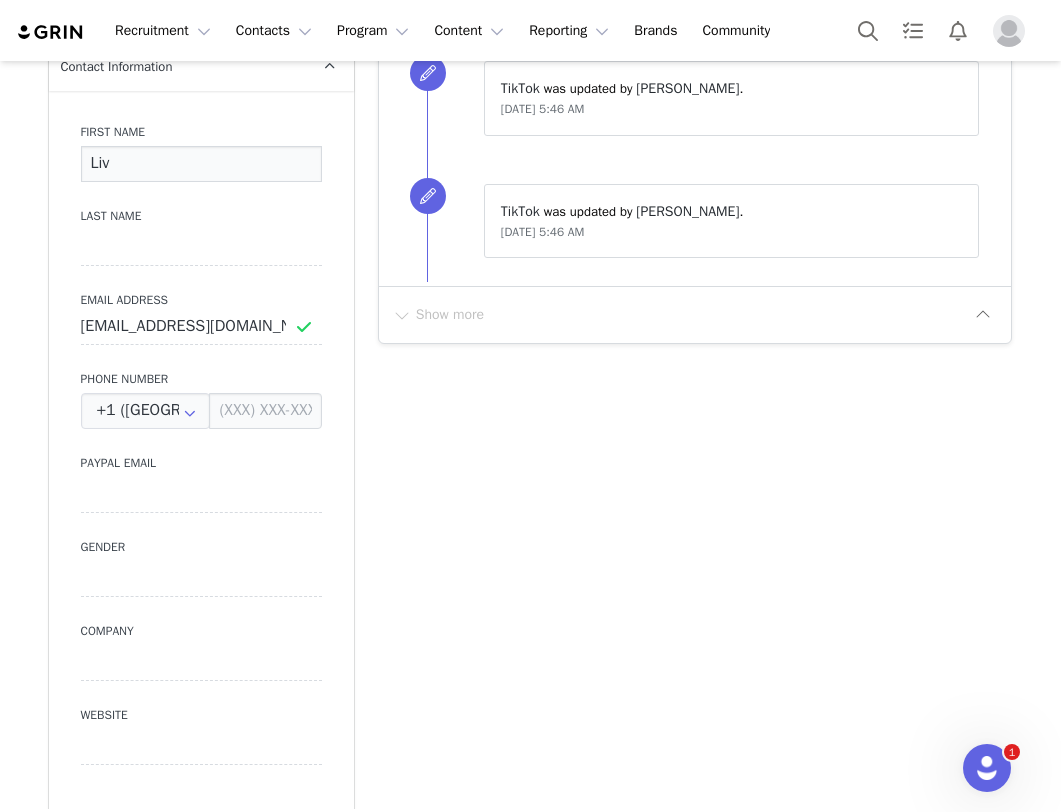 click on "Liv" at bounding box center (201, 164) 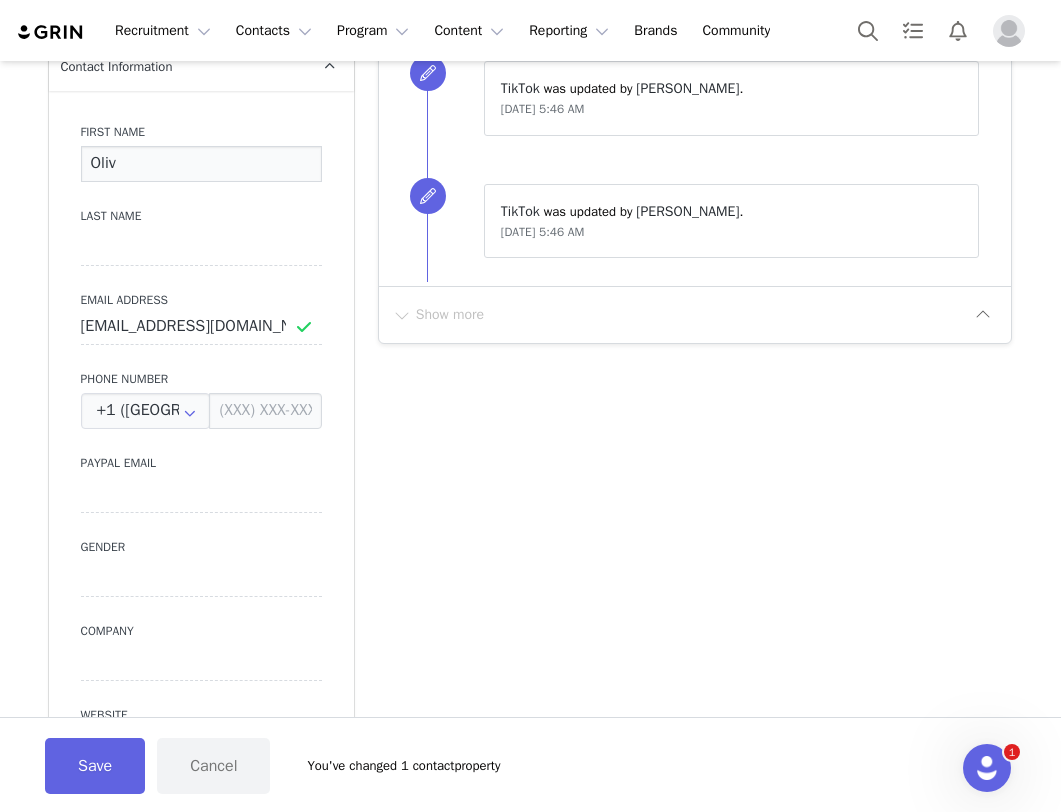click on "Oliv" at bounding box center [201, 164] 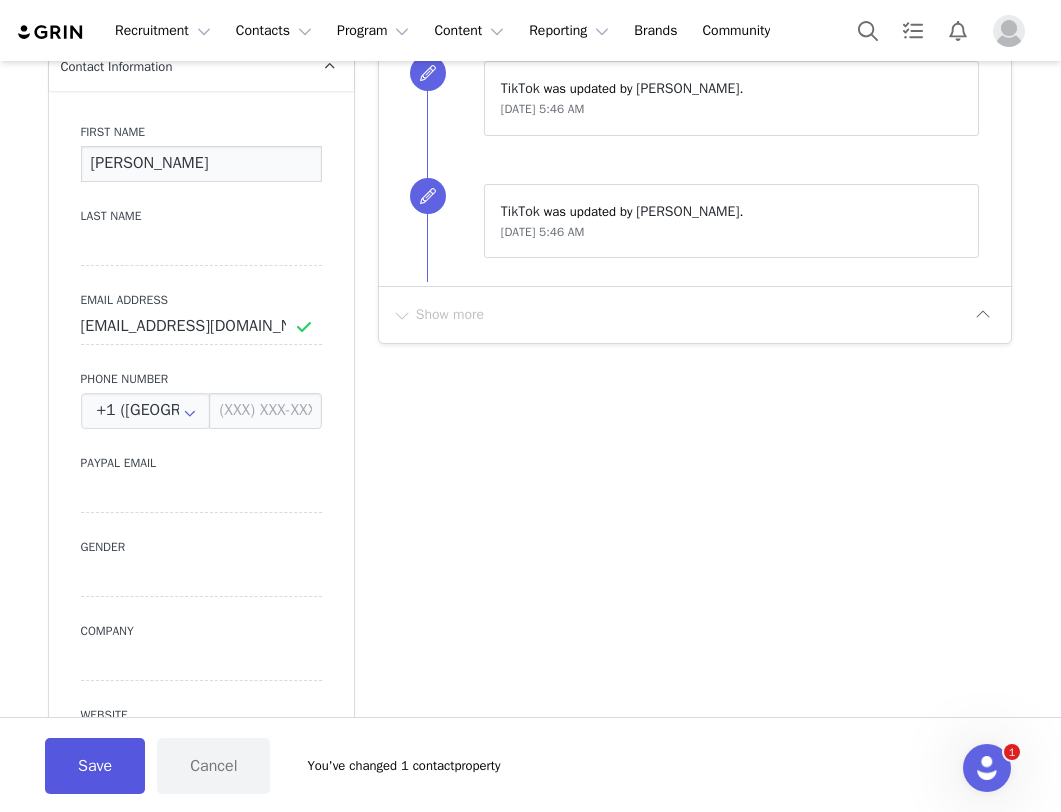 type on "Olivia" 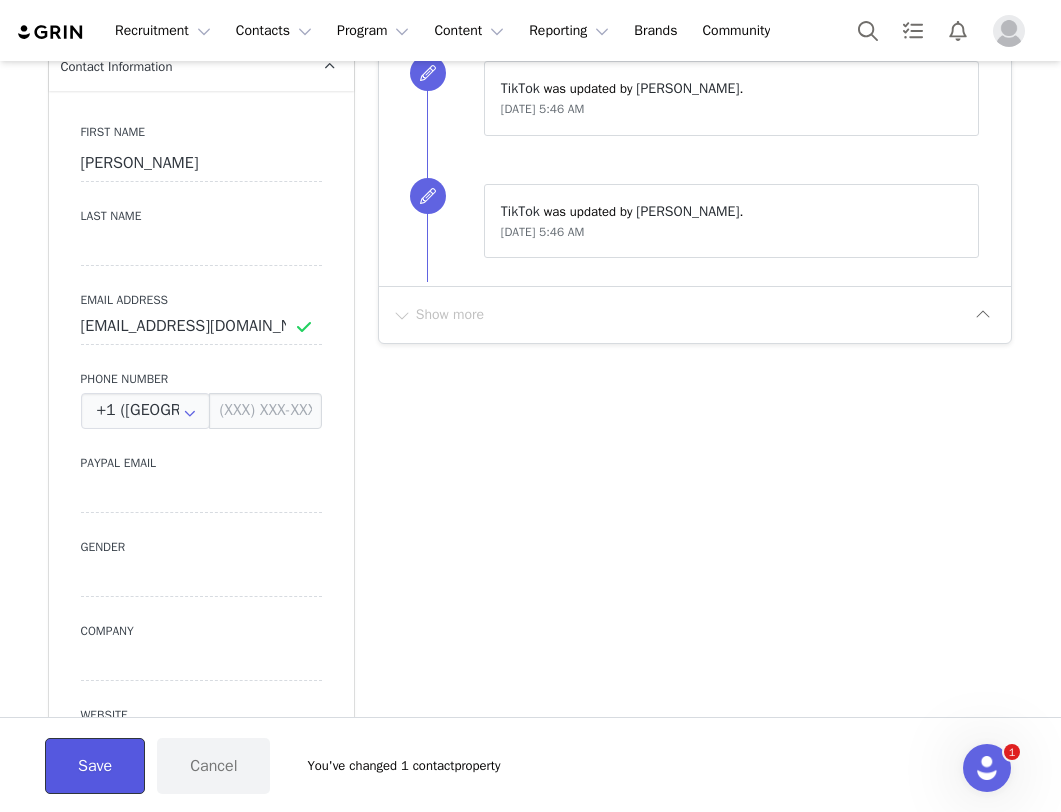 click on "Save" at bounding box center (95, 766) 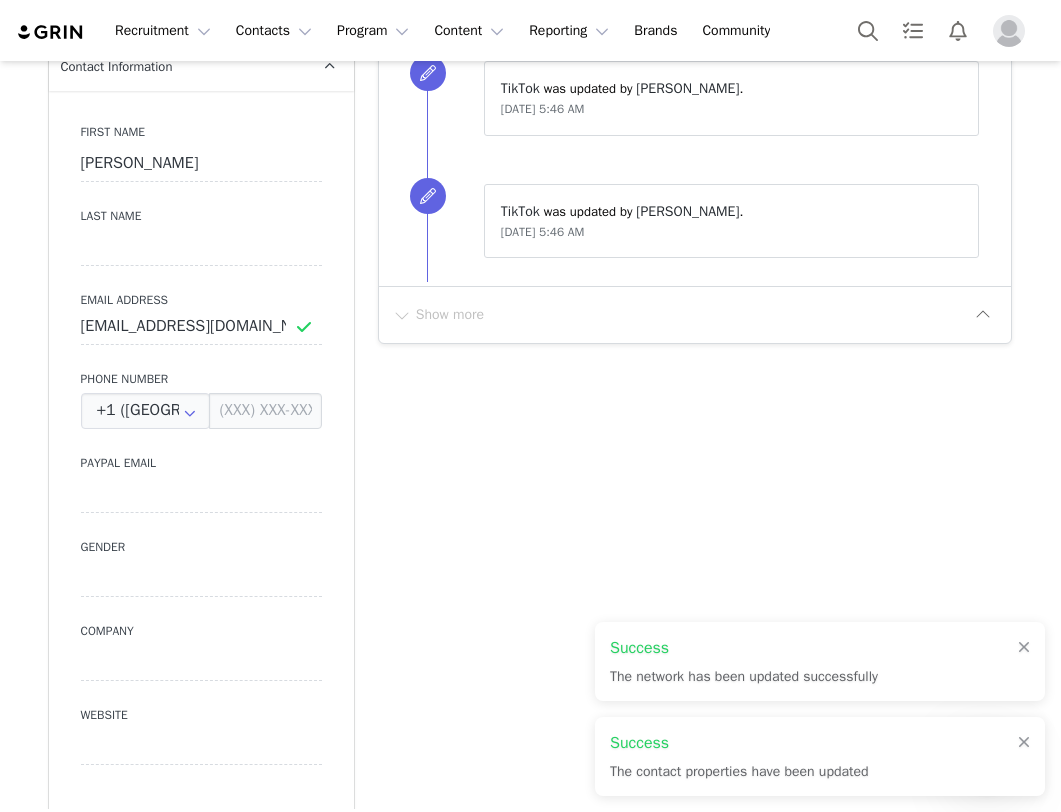 type on "https://www.instagram.com/olivia_doces" 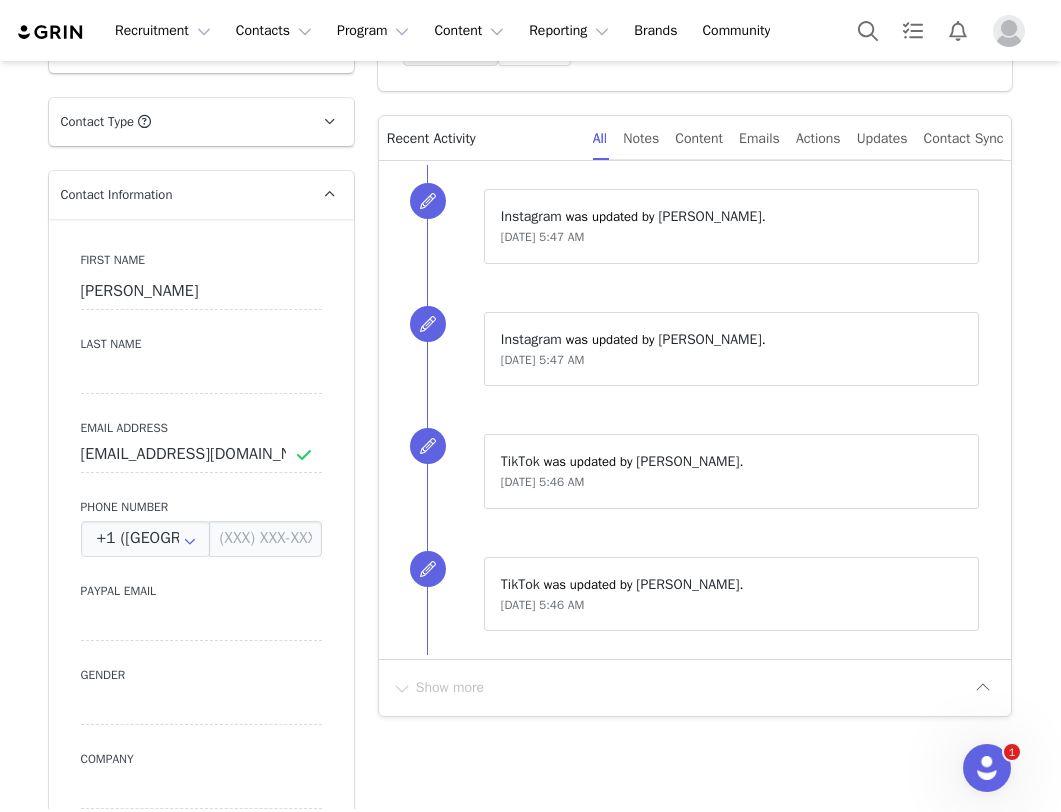 scroll, scrollTop: 481, scrollLeft: 0, axis: vertical 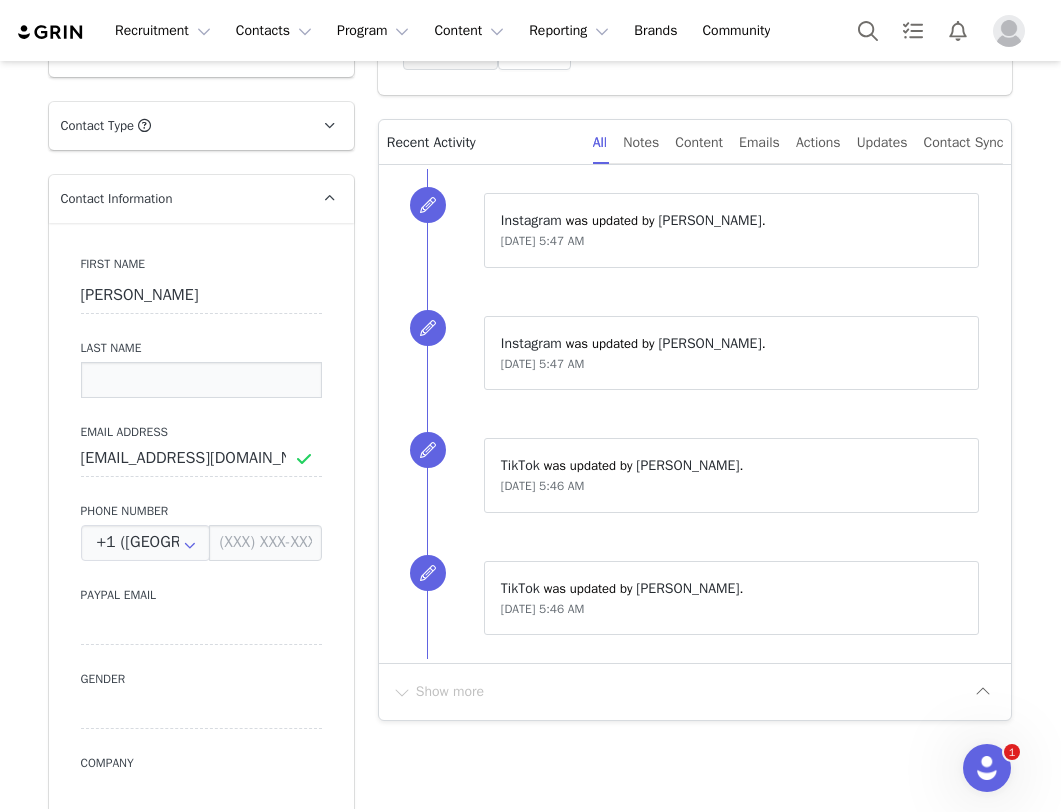 click at bounding box center (201, 380) 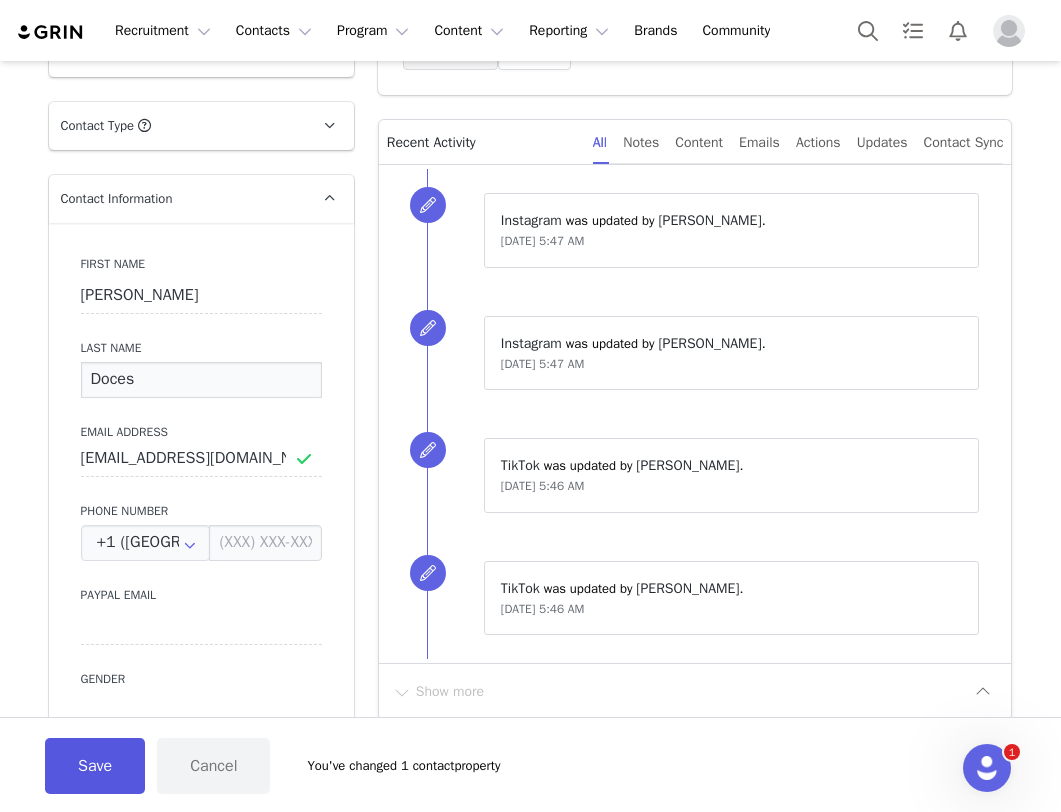 type on "Doces" 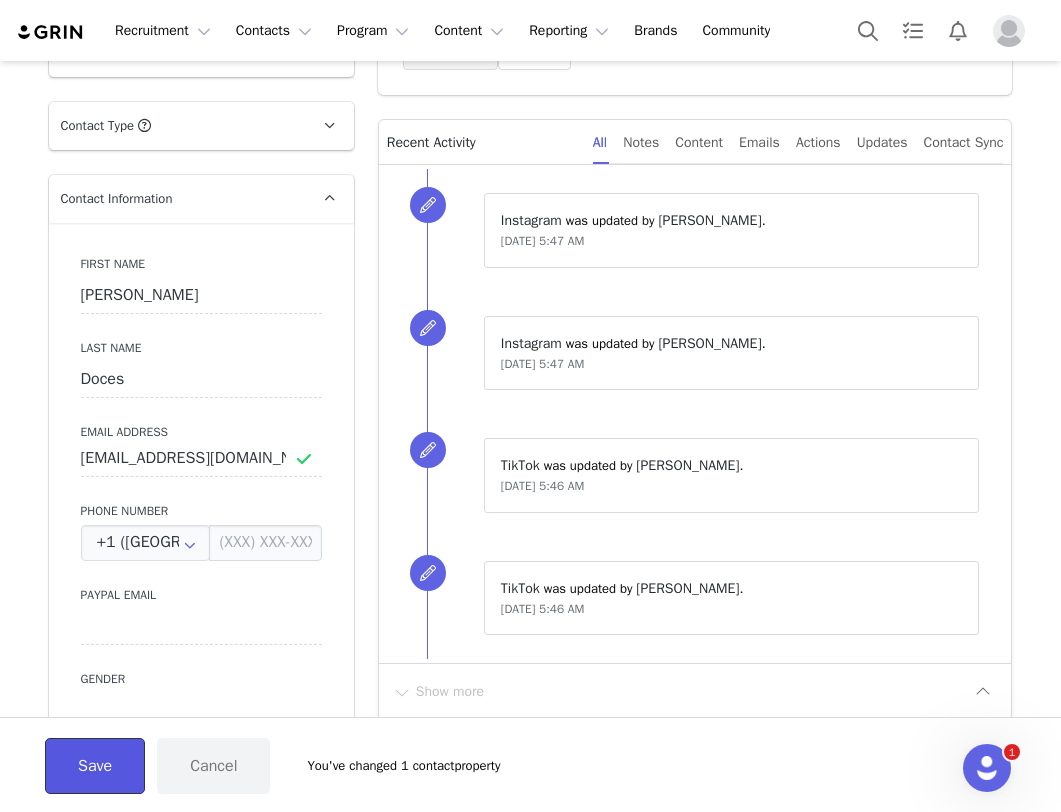 click on "Save" at bounding box center (95, 766) 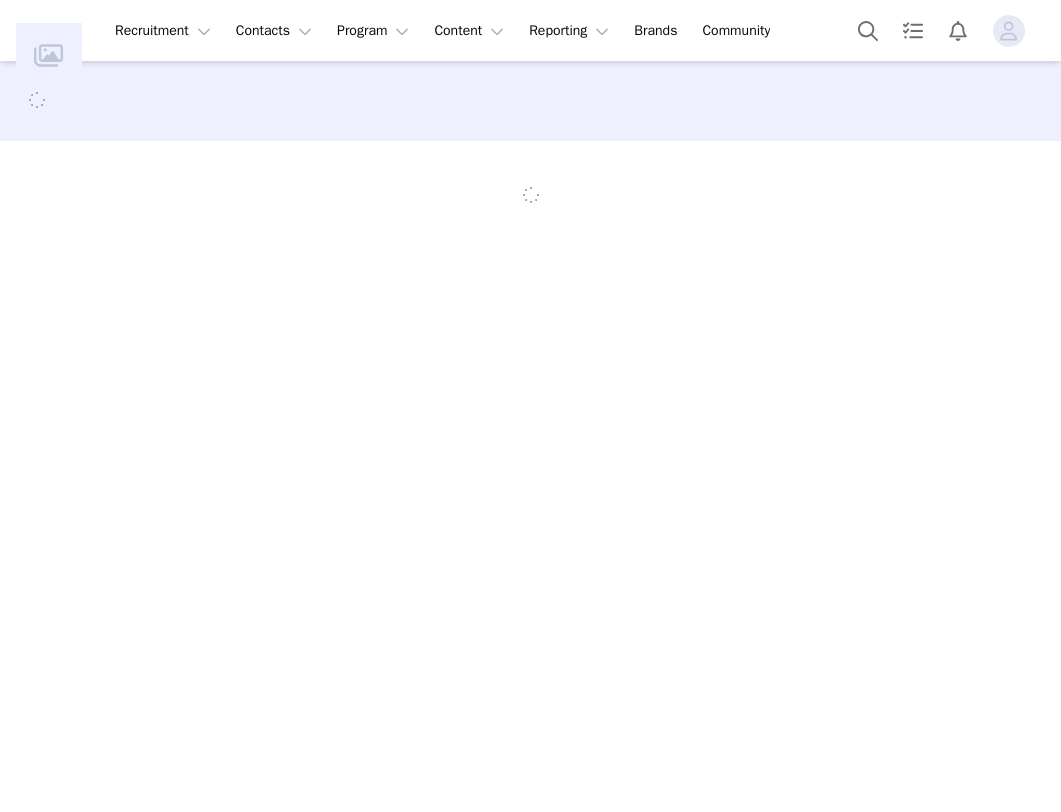 scroll, scrollTop: 0, scrollLeft: 0, axis: both 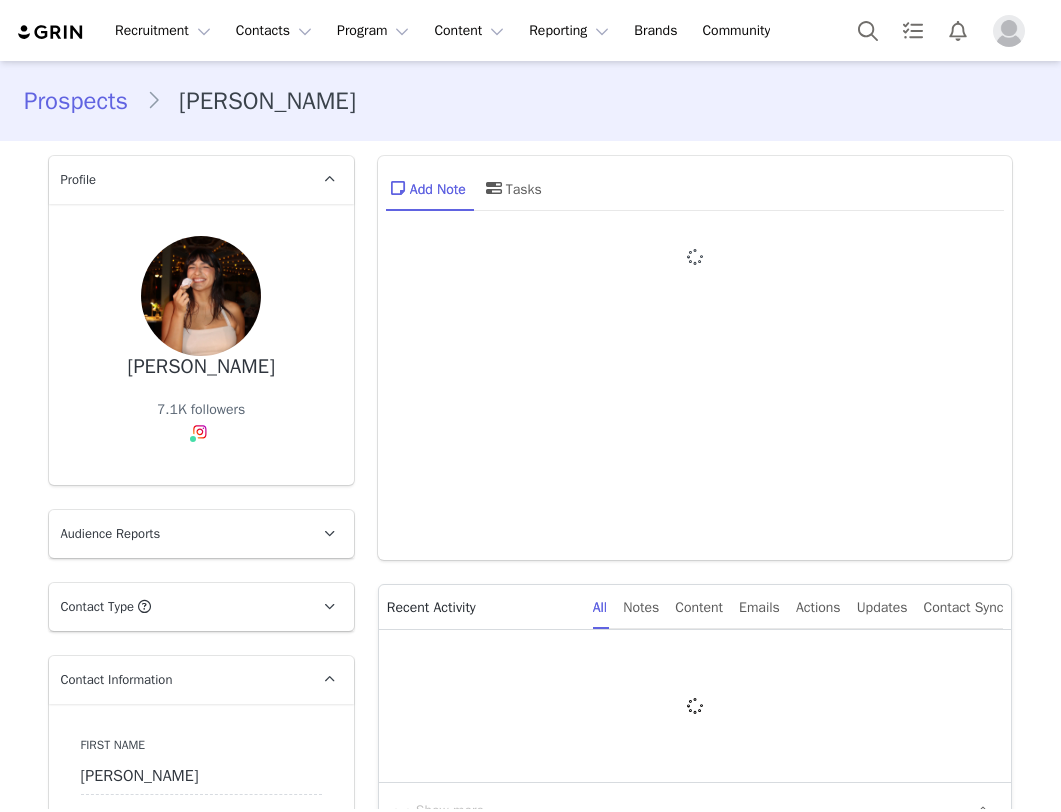 type on "+1 ([GEOGRAPHIC_DATA])" 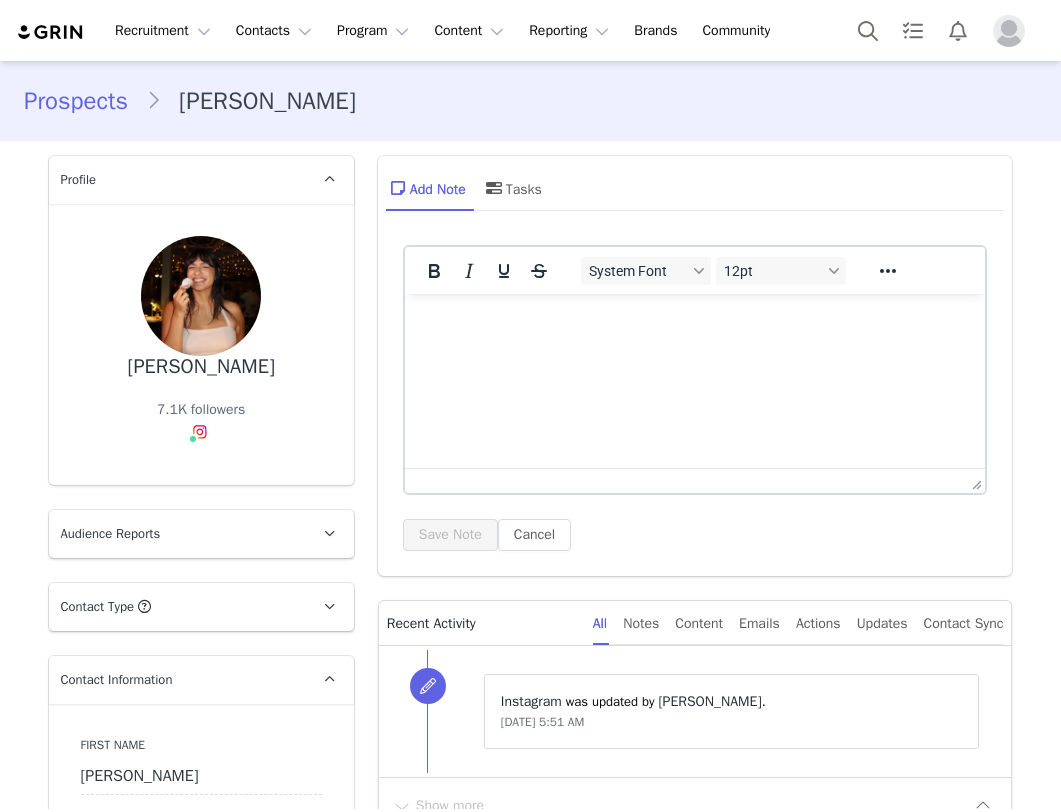 scroll, scrollTop: 0, scrollLeft: 0, axis: both 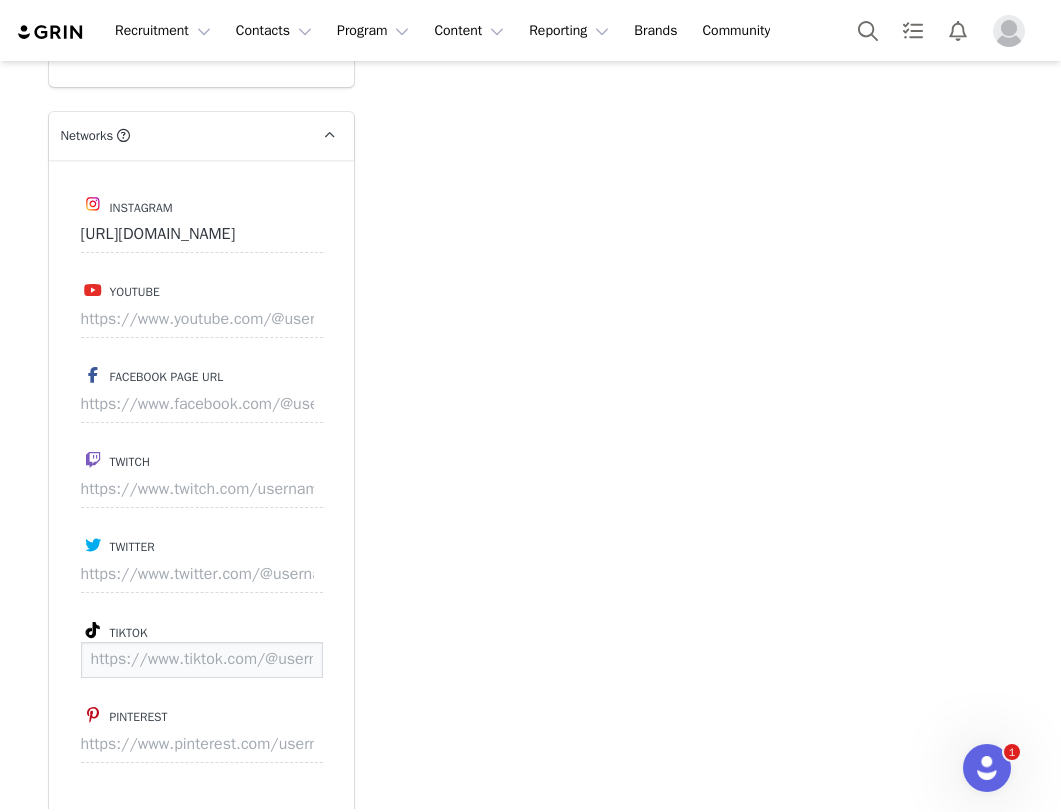 click at bounding box center [202, 660] 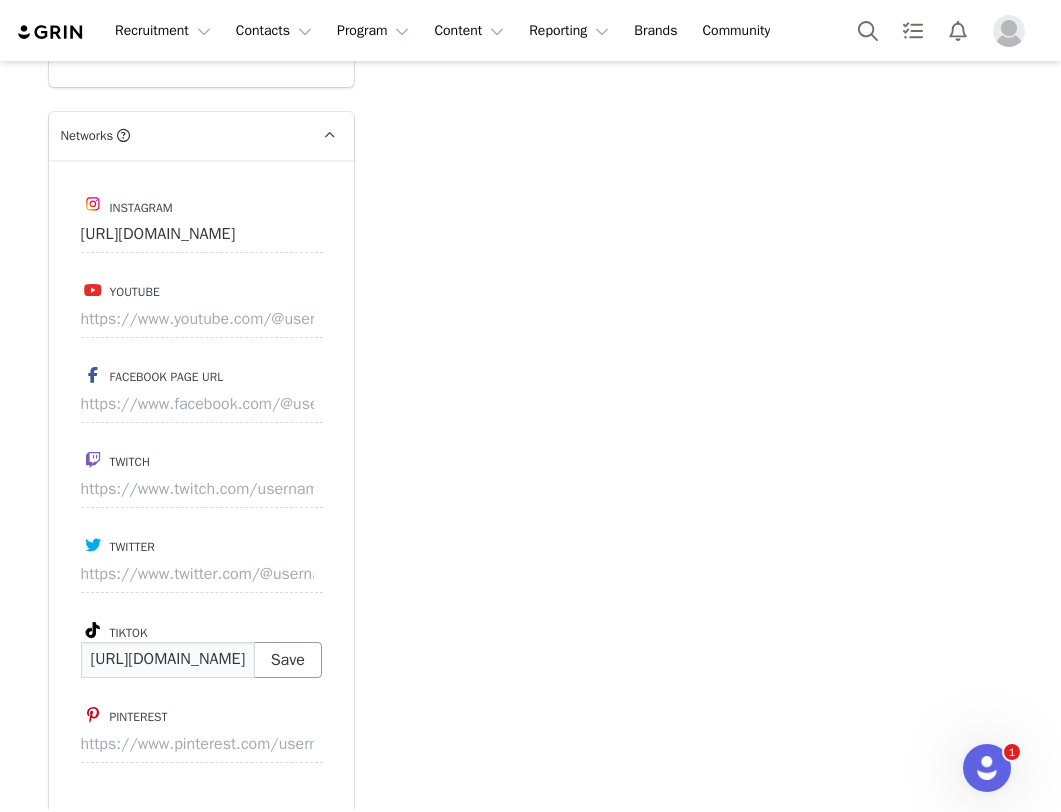 scroll, scrollTop: 0, scrollLeft: 122, axis: horizontal 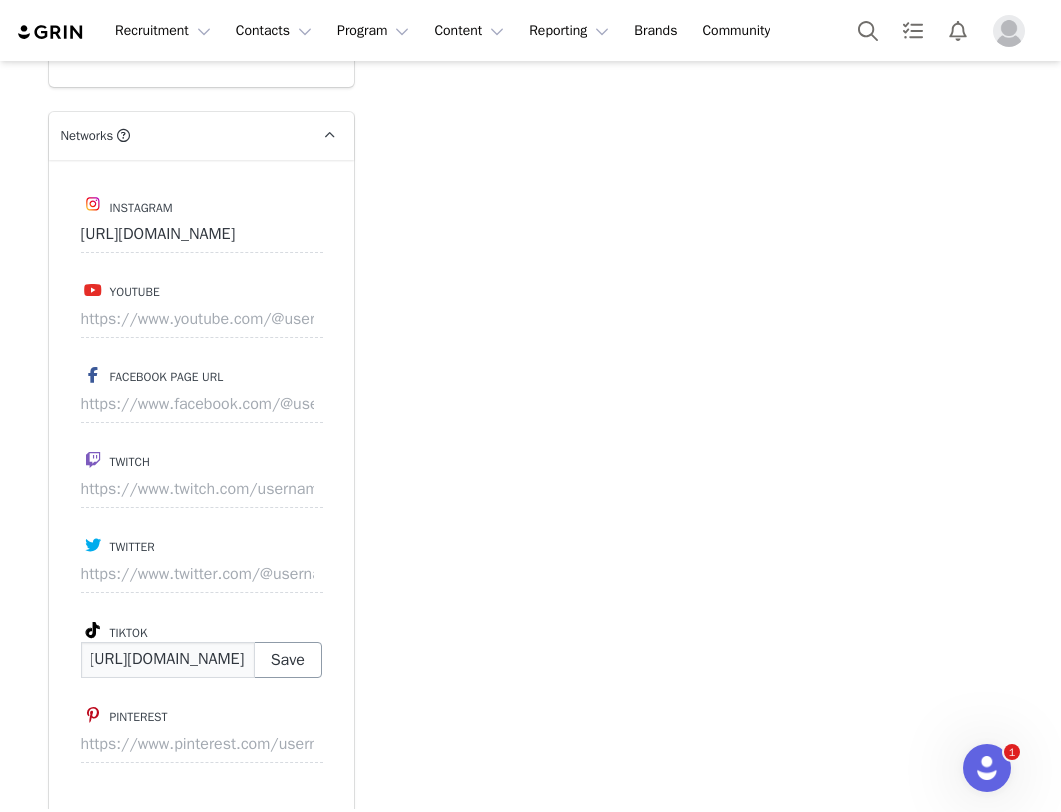 type on "[URL][DOMAIN_NAME]" 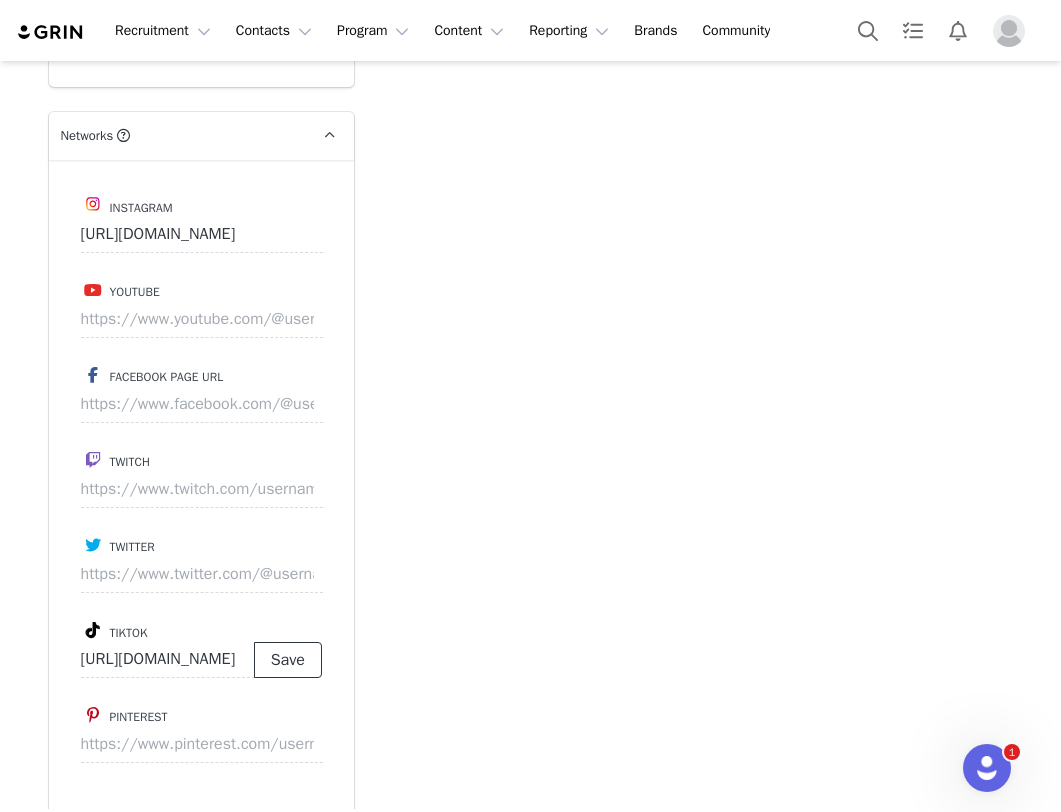 scroll, scrollTop: 0, scrollLeft: 0, axis: both 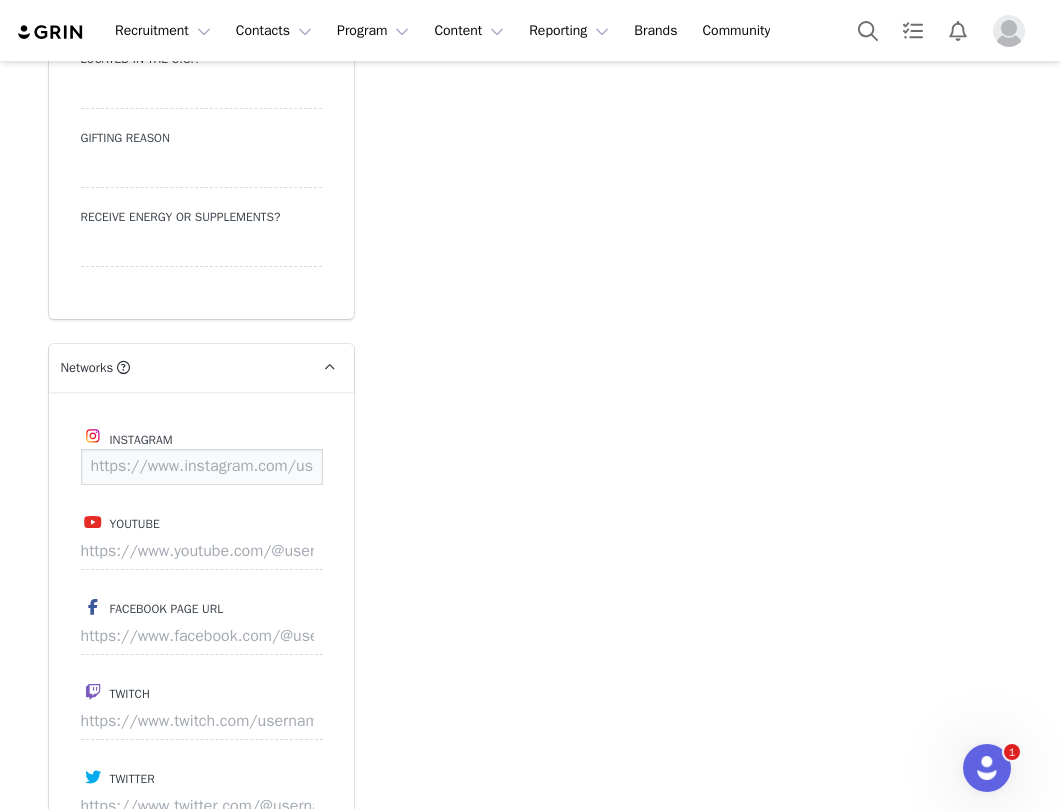click at bounding box center (202, 467) 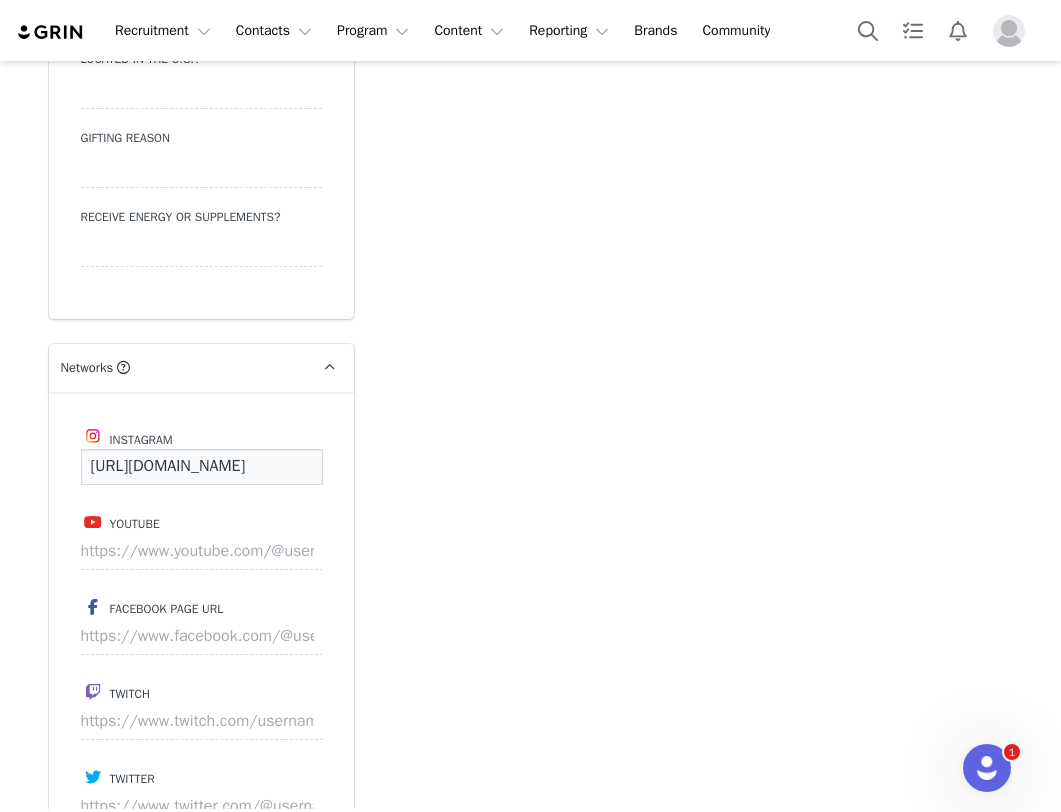 scroll, scrollTop: 0, scrollLeft: 163, axis: horizontal 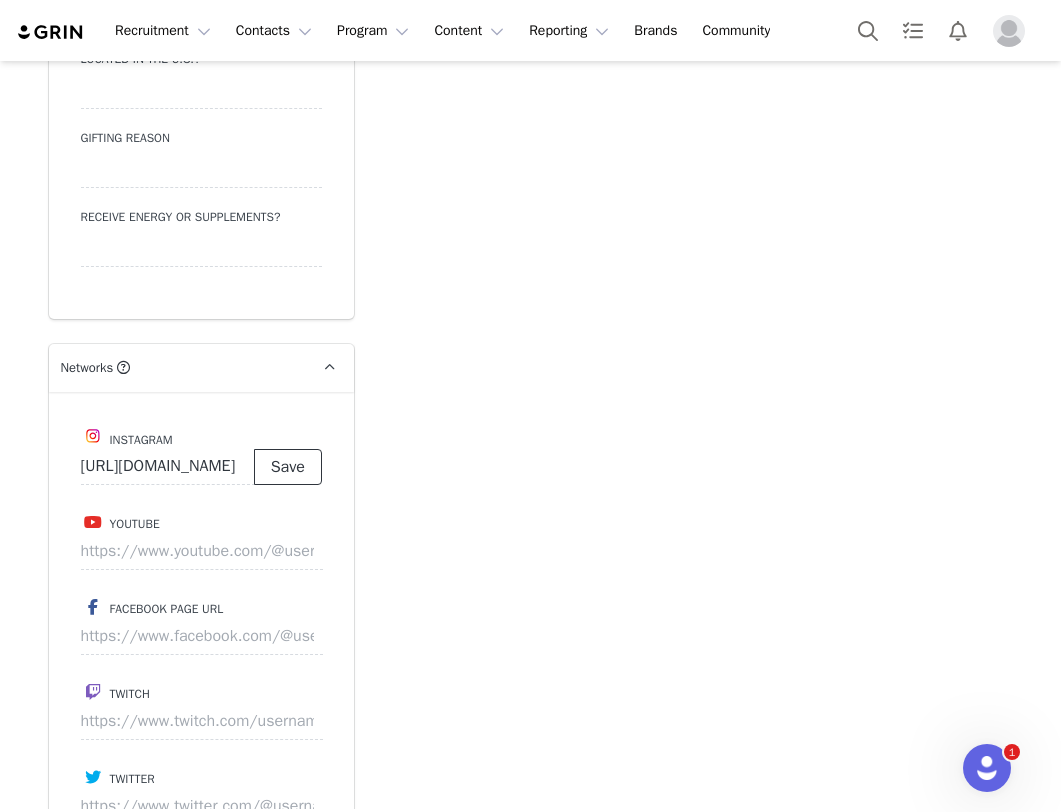 click on "Save" at bounding box center (288, 467) 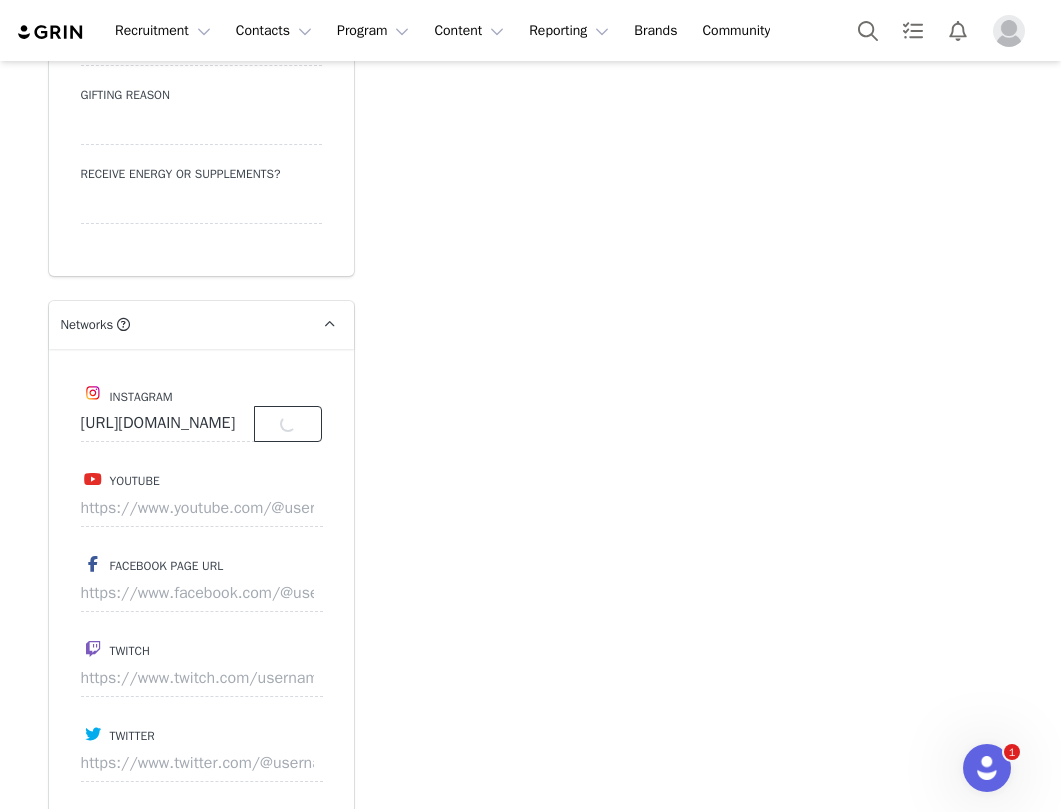 scroll, scrollTop: 2315, scrollLeft: 0, axis: vertical 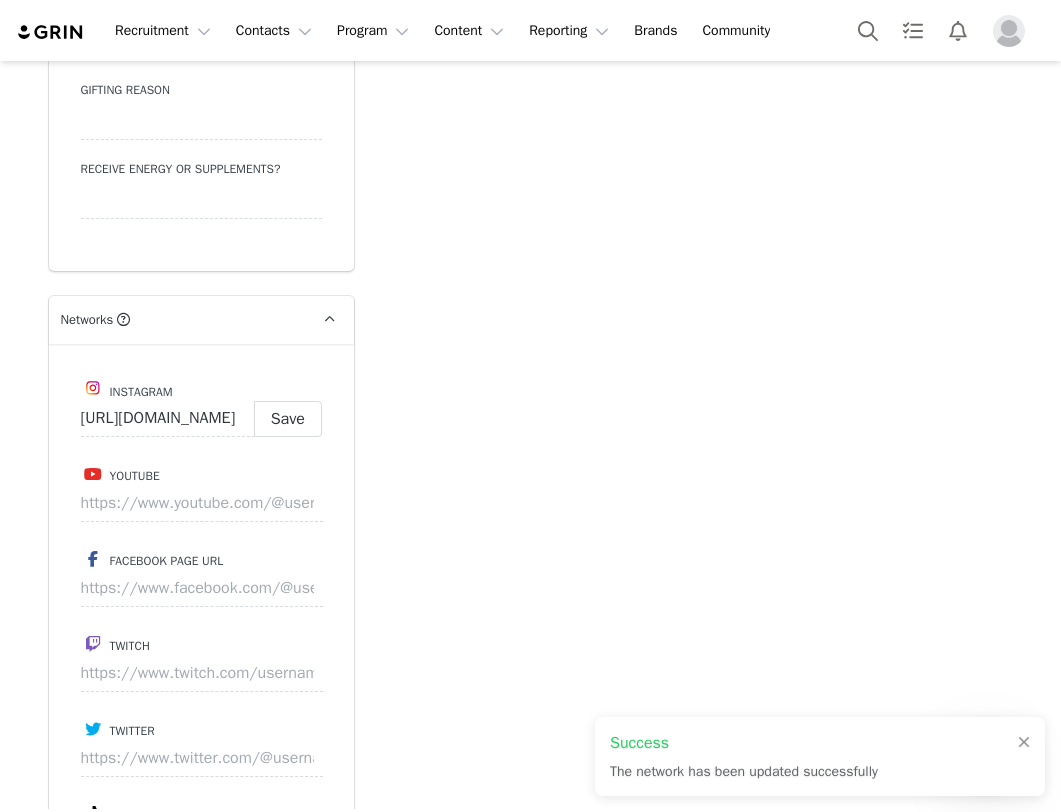 type on "https://www.instagram.com/always_jaelynn" 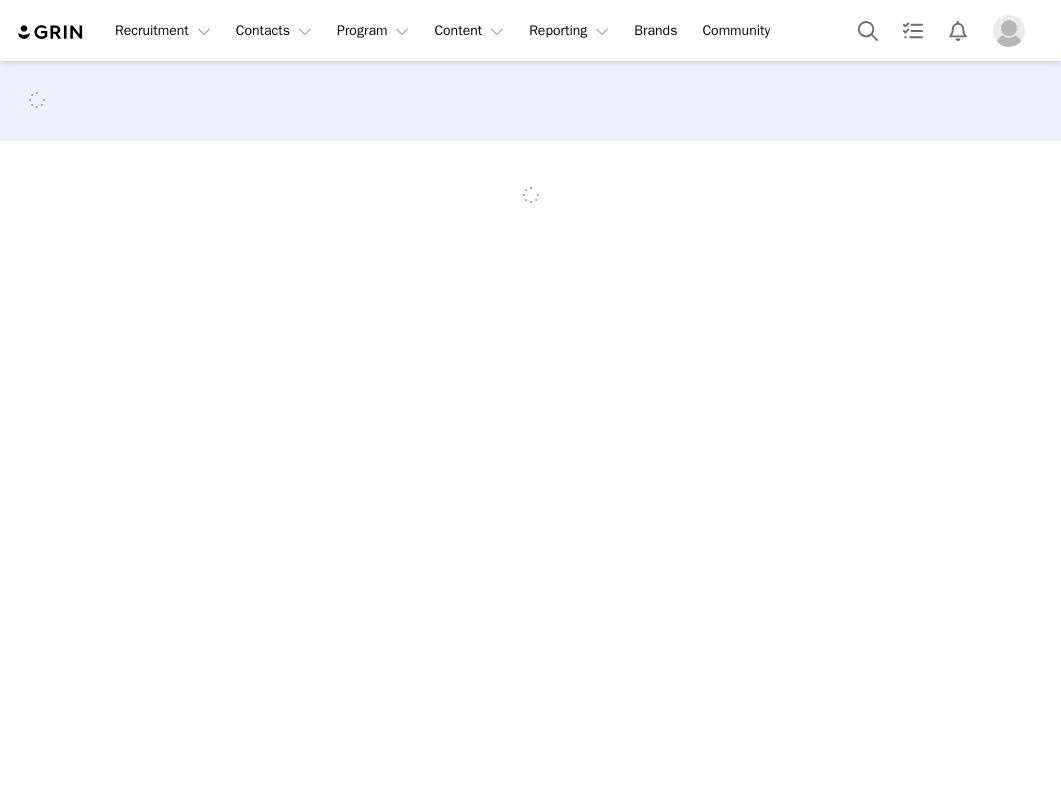 scroll, scrollTop: 0, scrollLeft: 0, axis: both 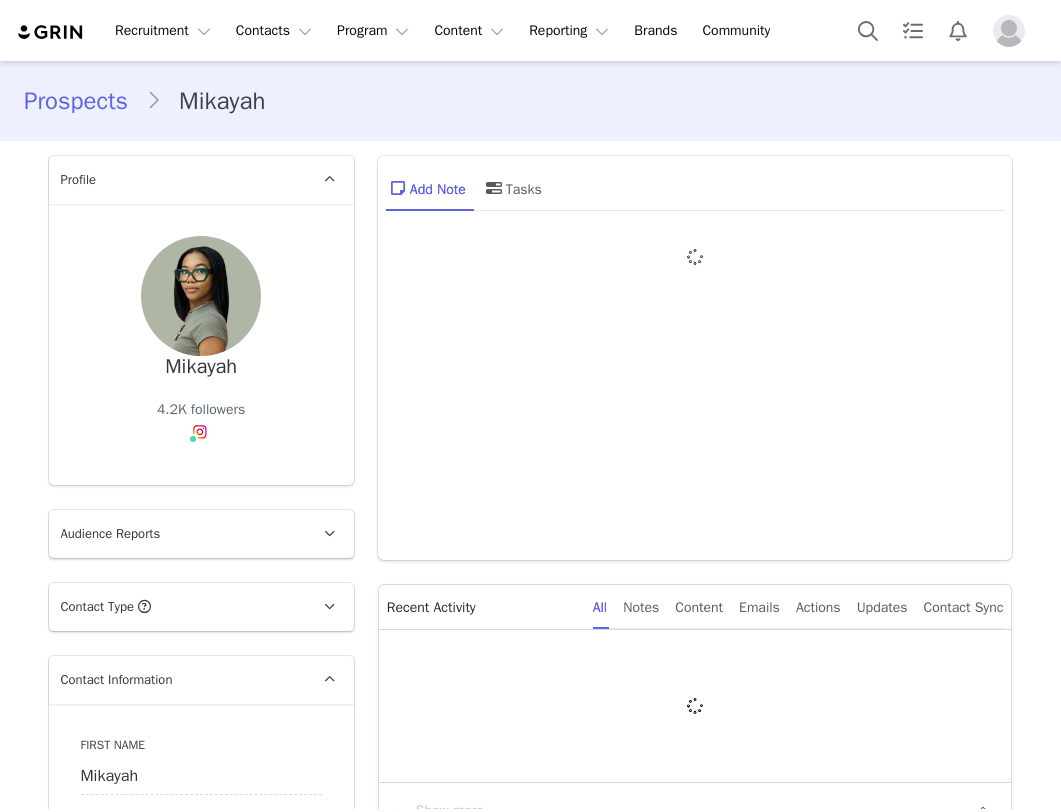 type on "+1 ([GEOGRAPHIC_DATA])" 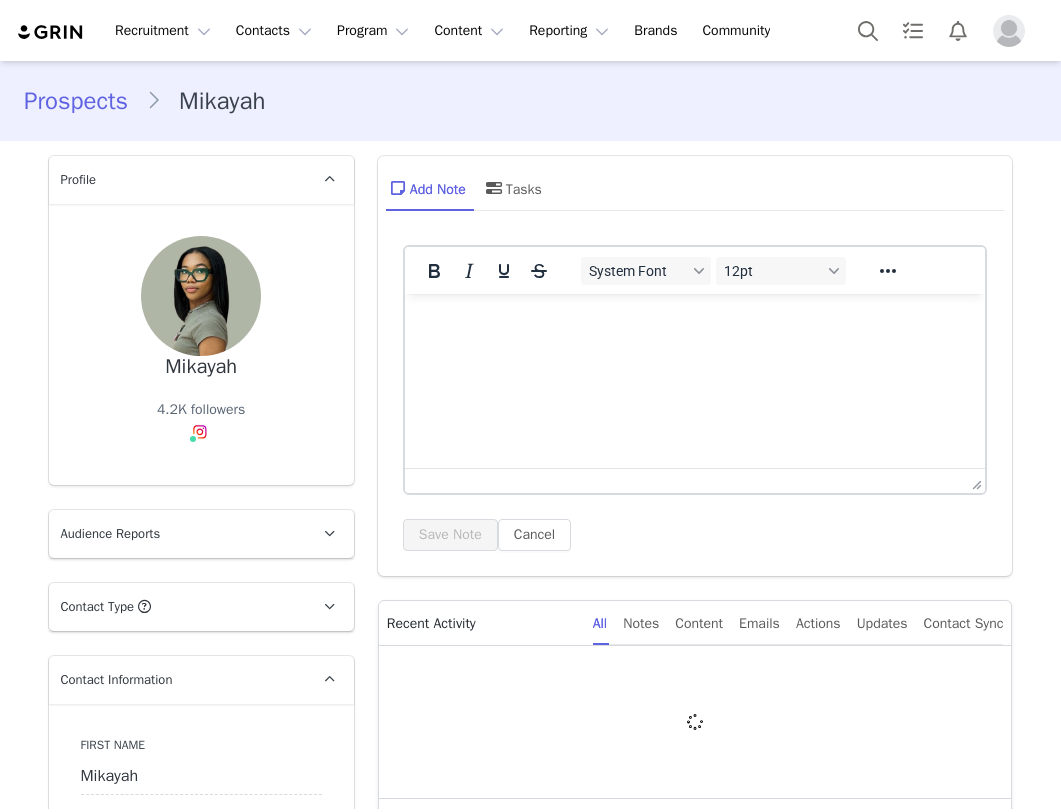 scroll, scrollTop: 0, scrollLeft: 0, axis: both 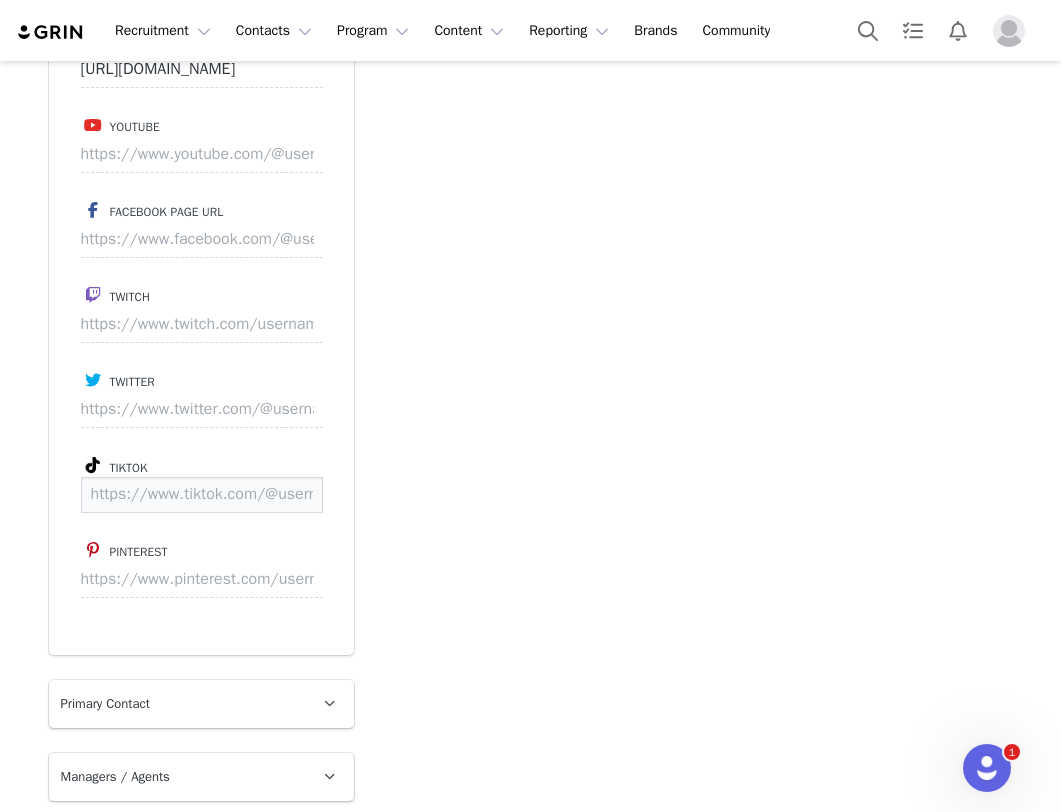 click at bounding box center (202, 495) 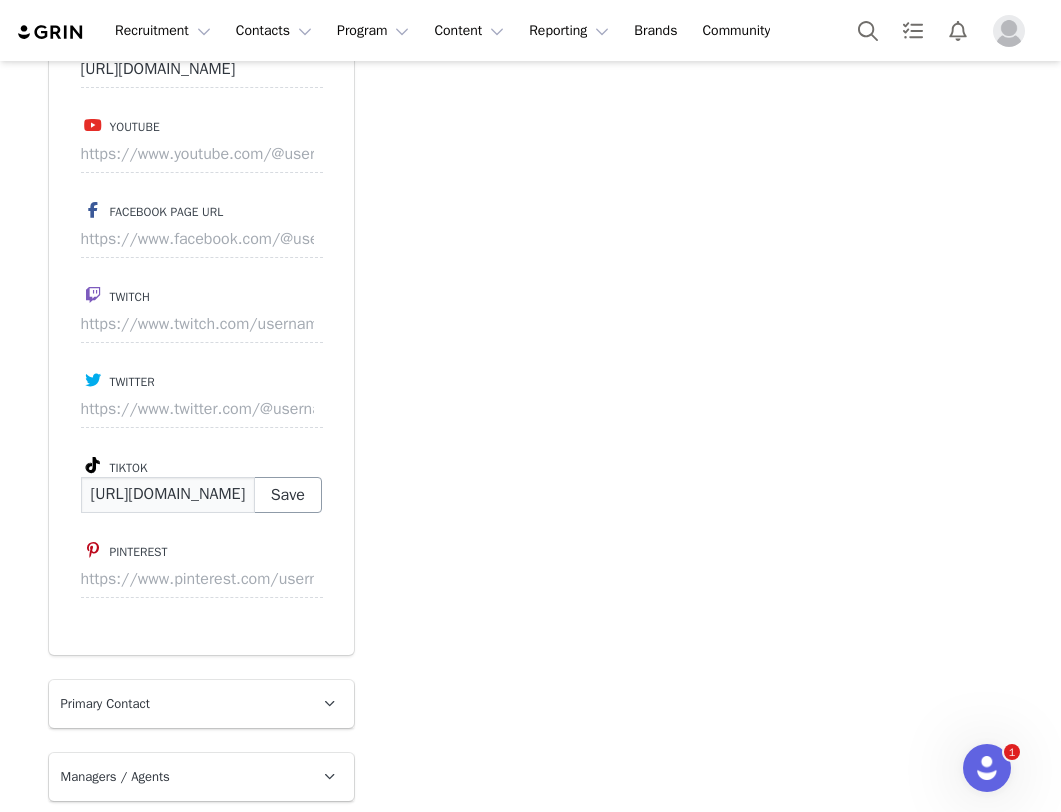 scroll, scrollTop: 0, scrollLeft: 158, axis: horizontal 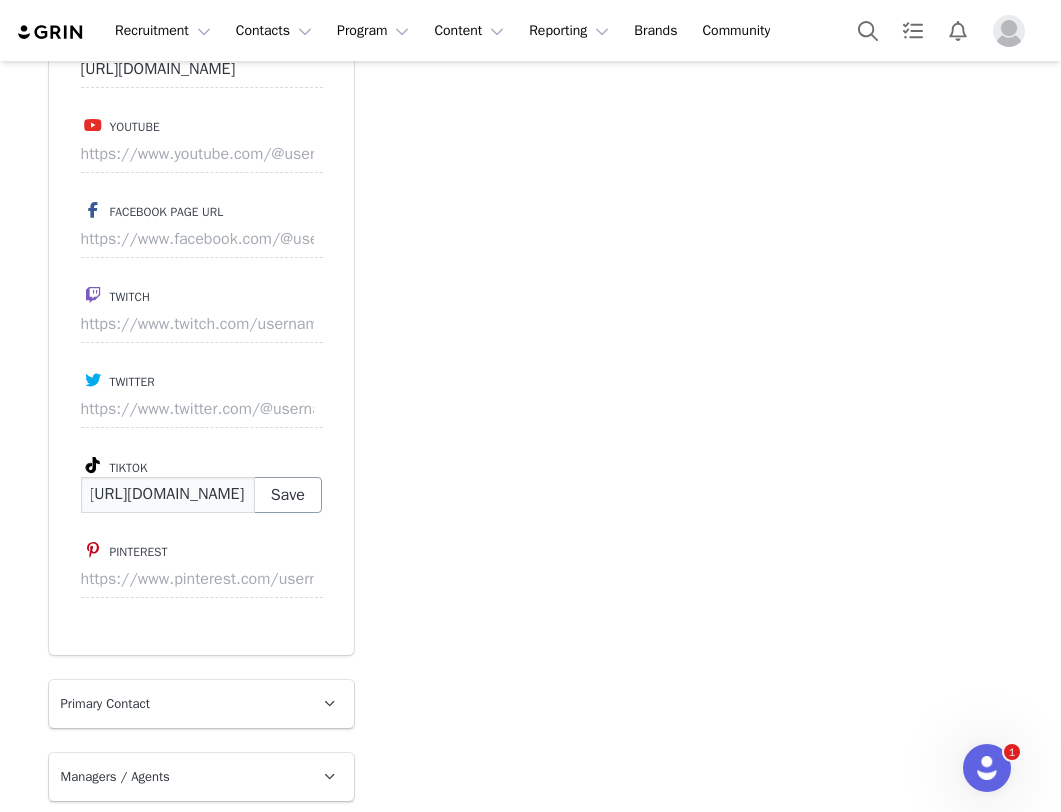 type on "[URL][DOMAIN_NAME]" 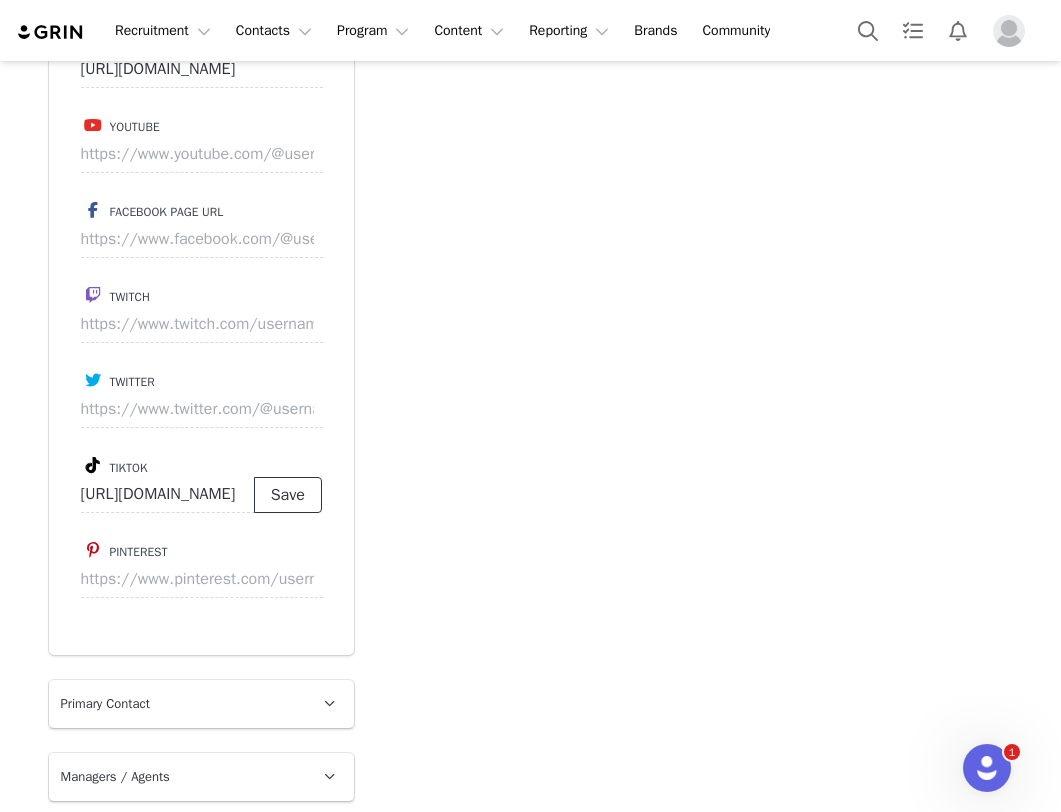 click on "Save" at bounding box center [288, 495] 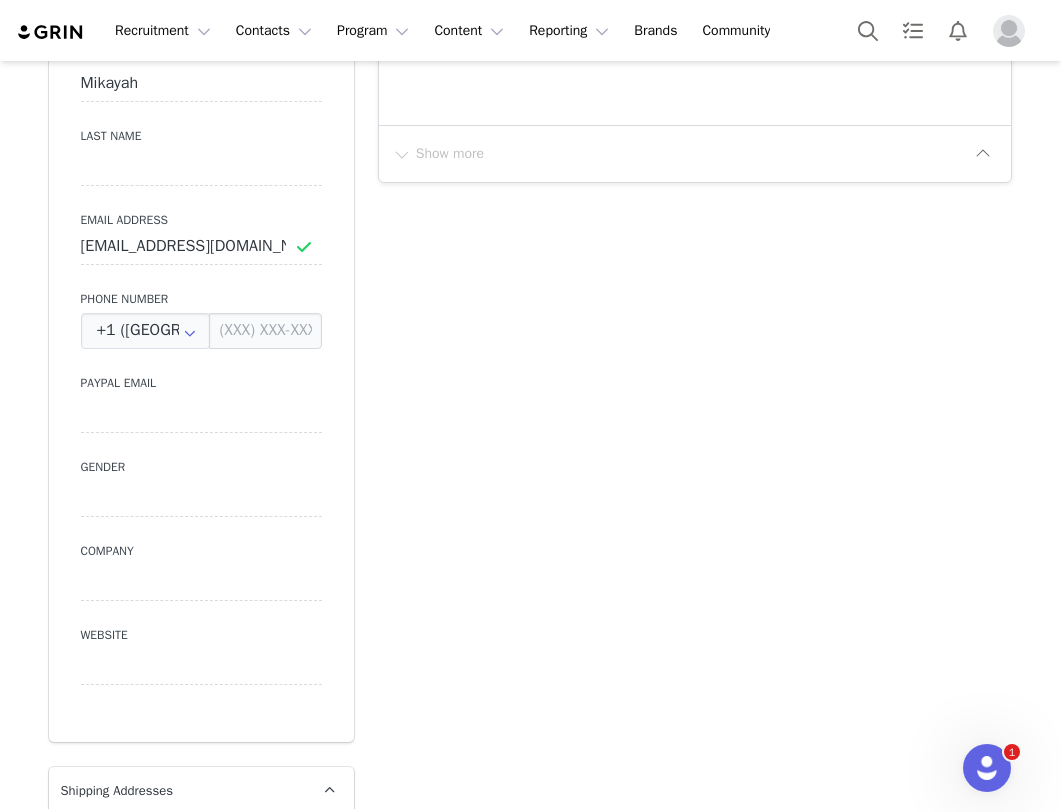 scroll, scrollTop: 629, scrollLeft: 0, axis: vertical 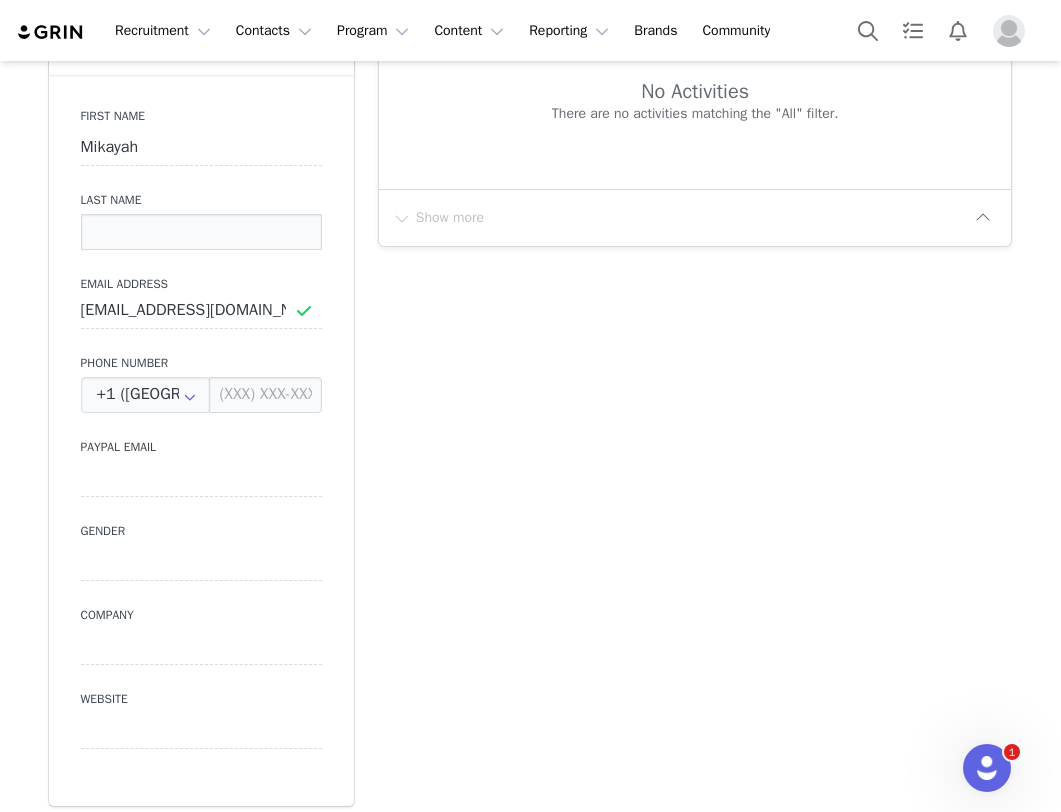 click at bounding box center [201, 232] 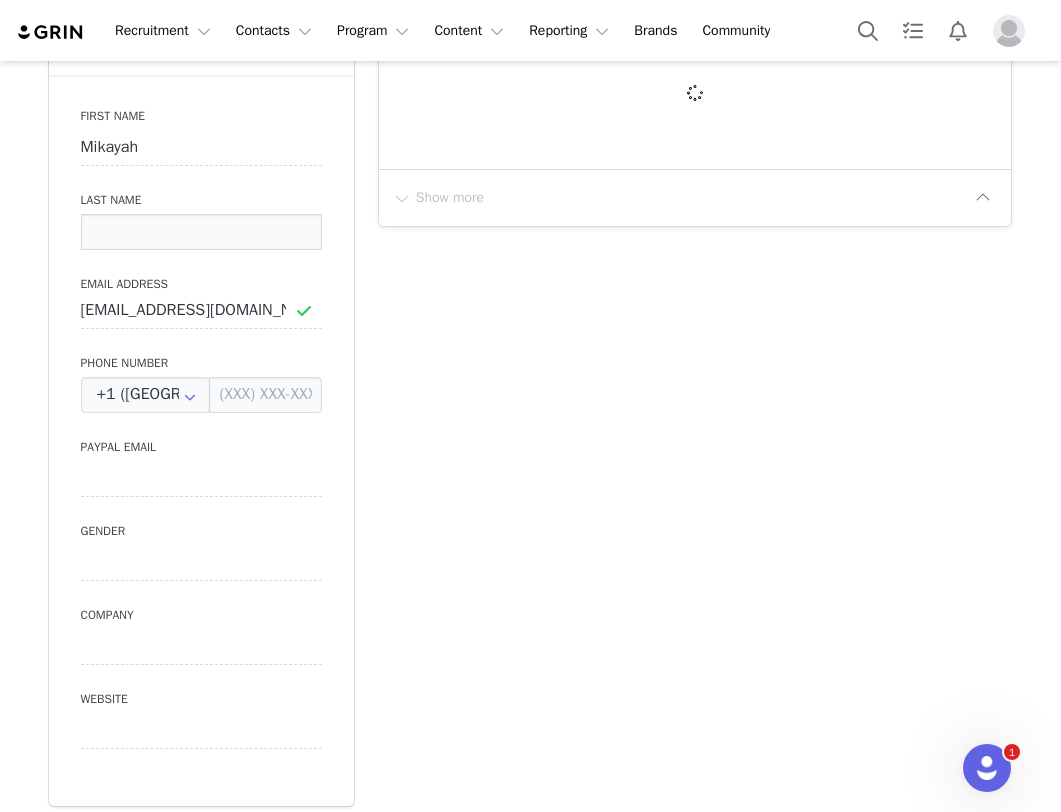 type 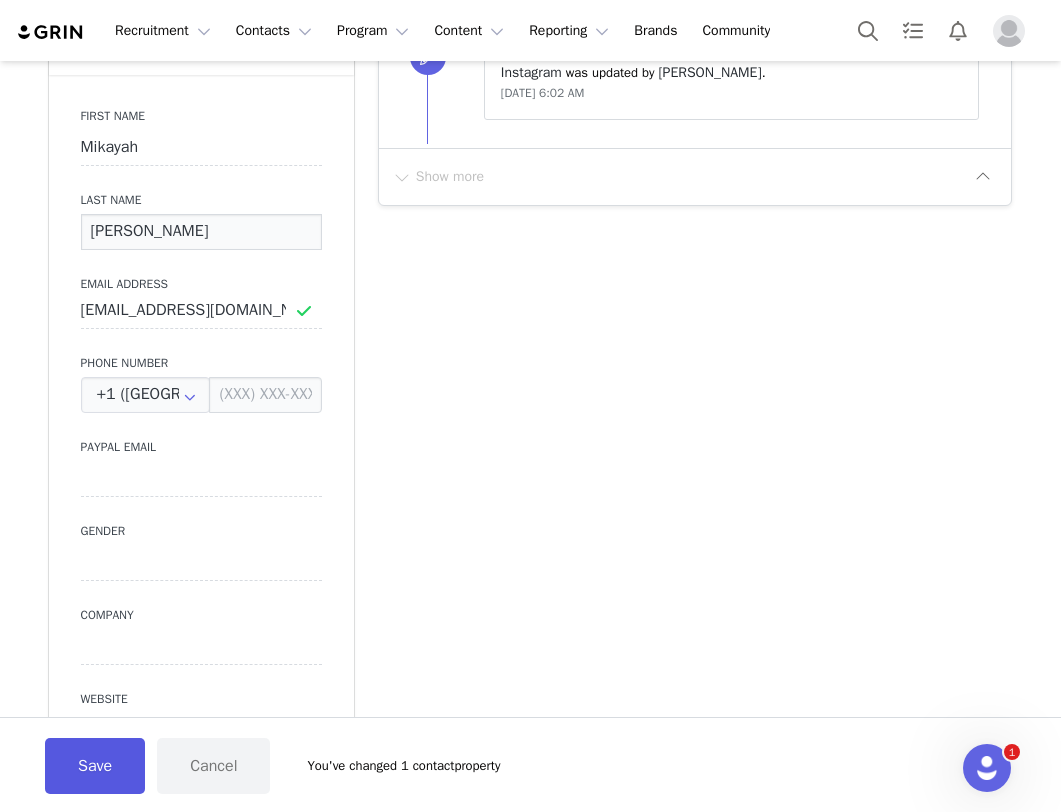 type on "[PERSON_NAME]" 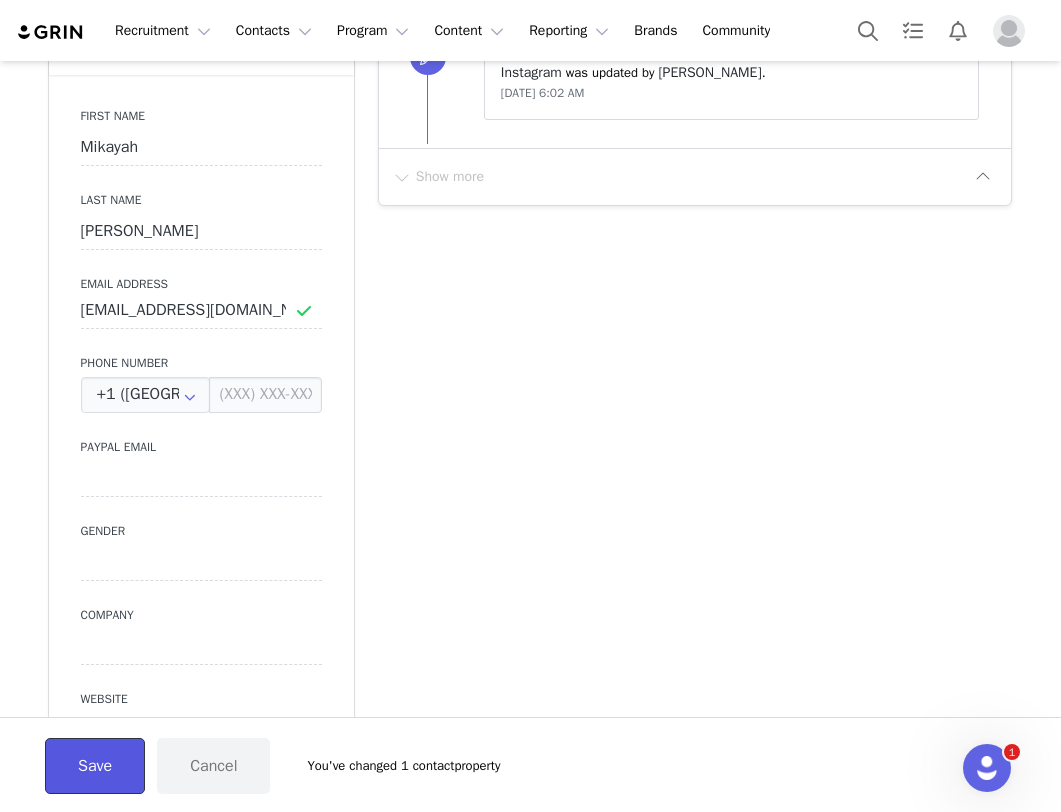 click on "Save" at bounding box center [95, 766] 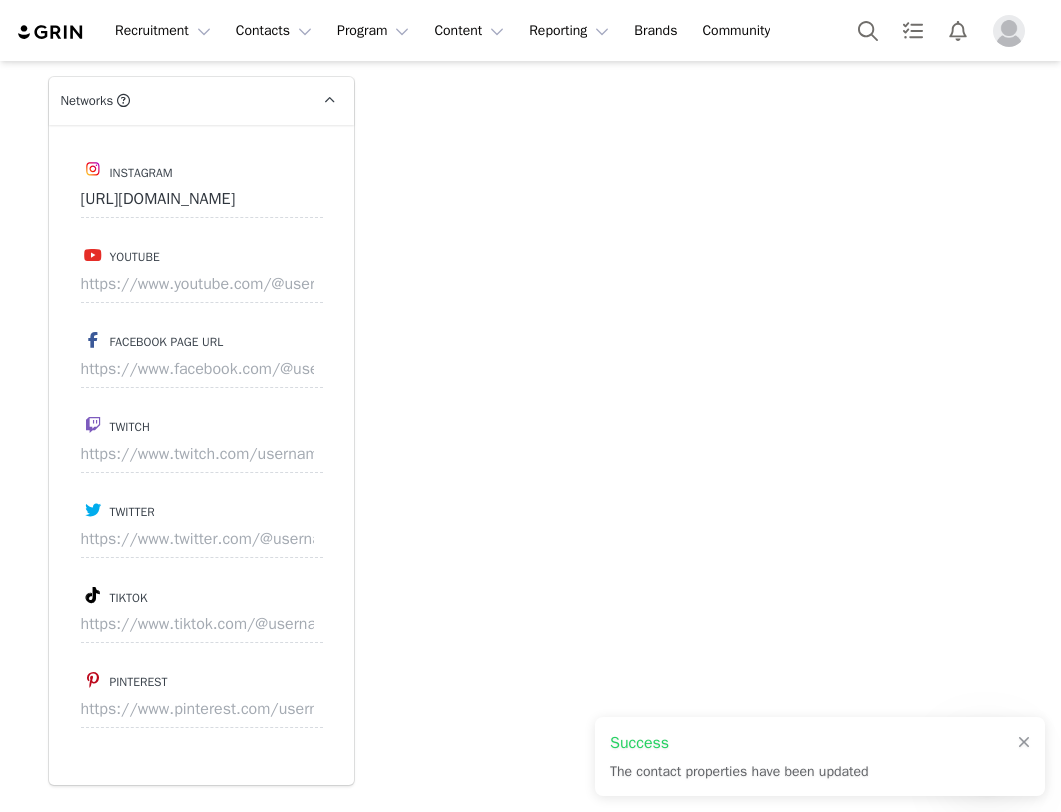 scroll, scrollTop: 2529, scrollLeft: 0, axis: vertical 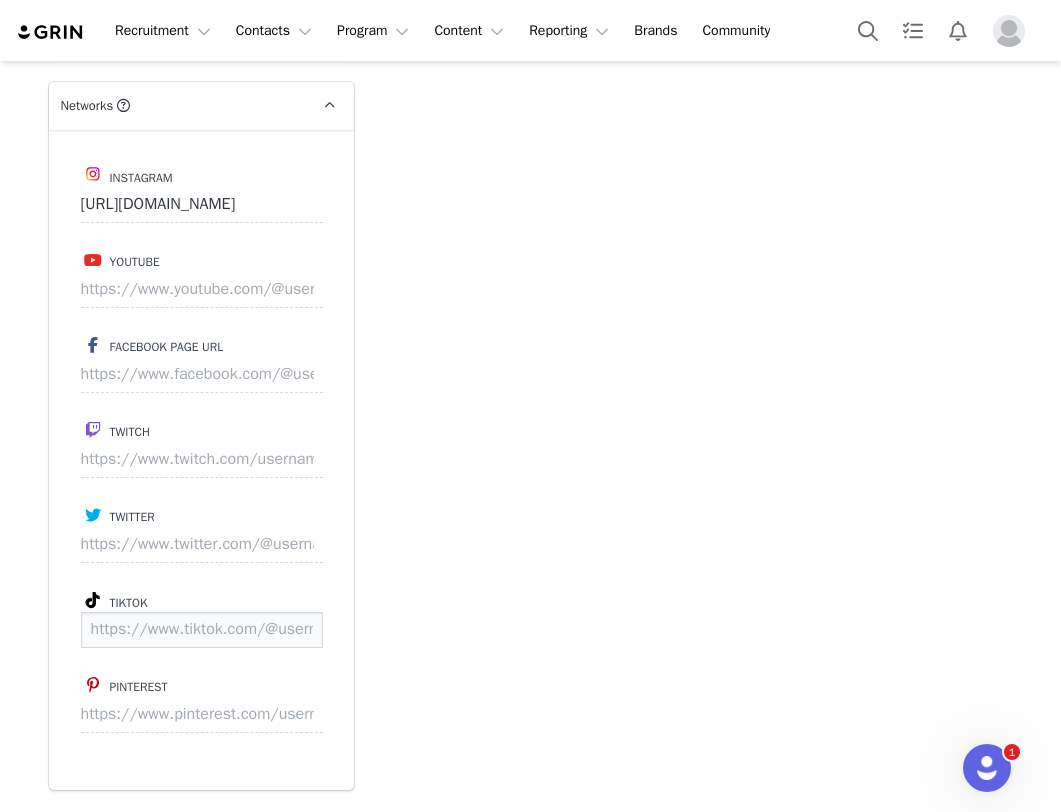 click at bounding box center (202, 630) 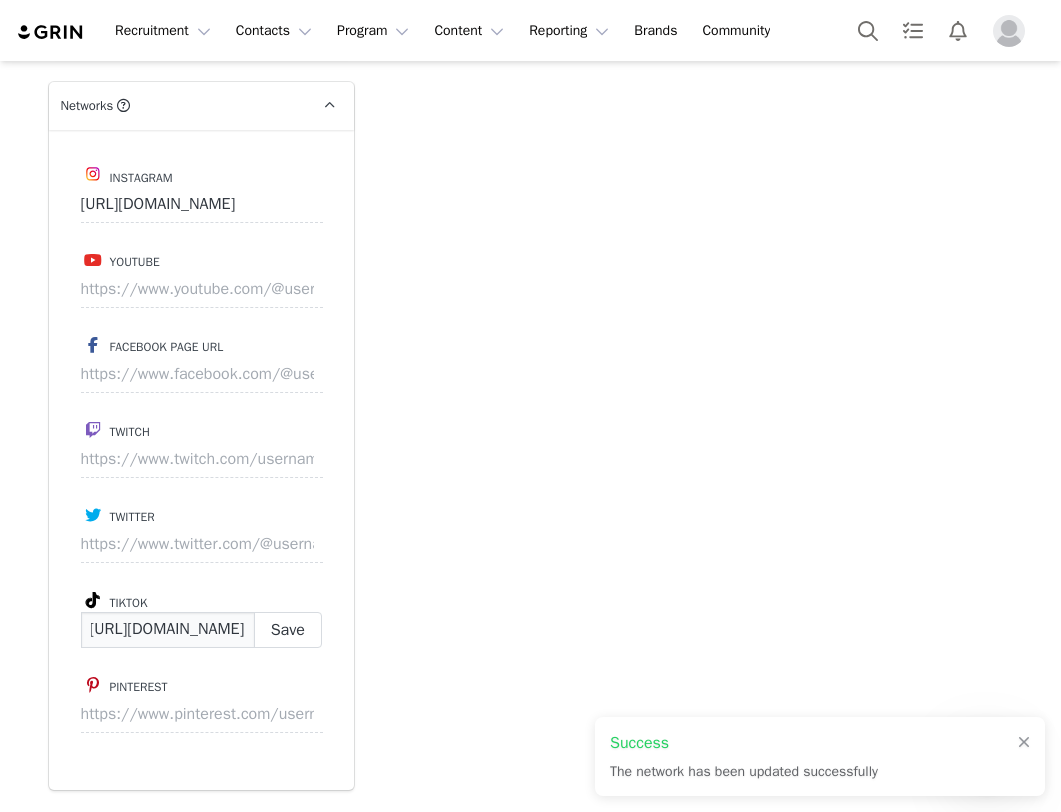 scroll, scrollTop: 0, scrollLeft: 89, axis: horizontal 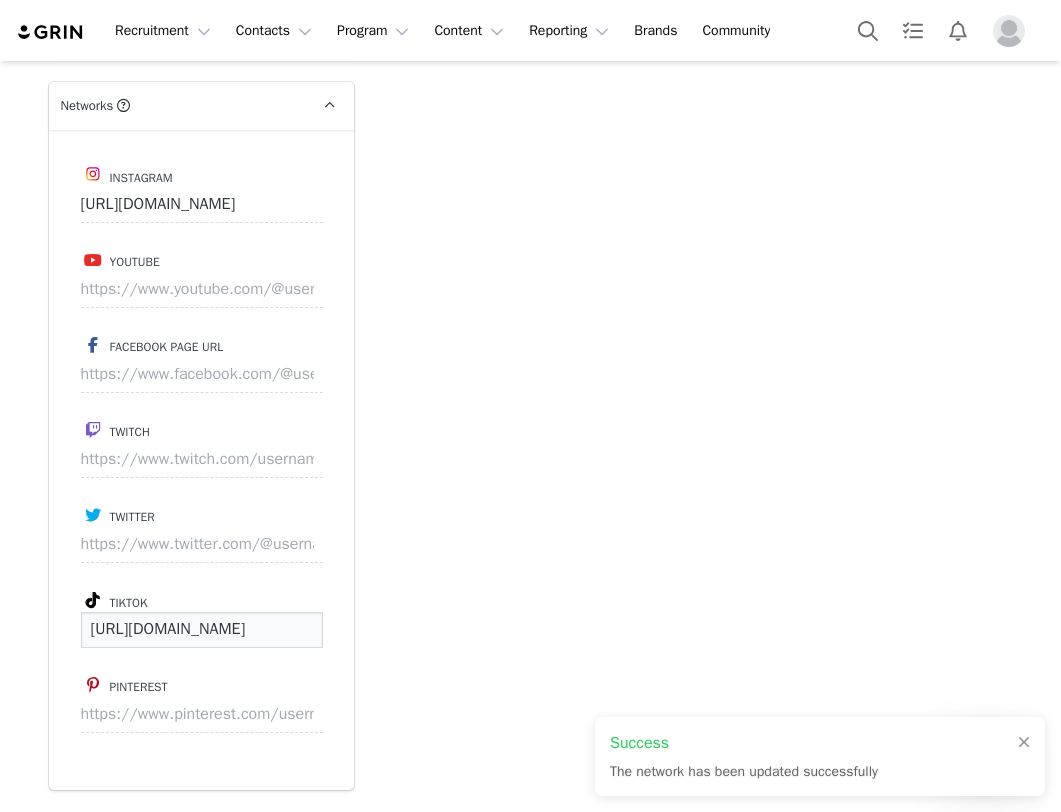 type on "[URL][DOMAIN_NAME]" 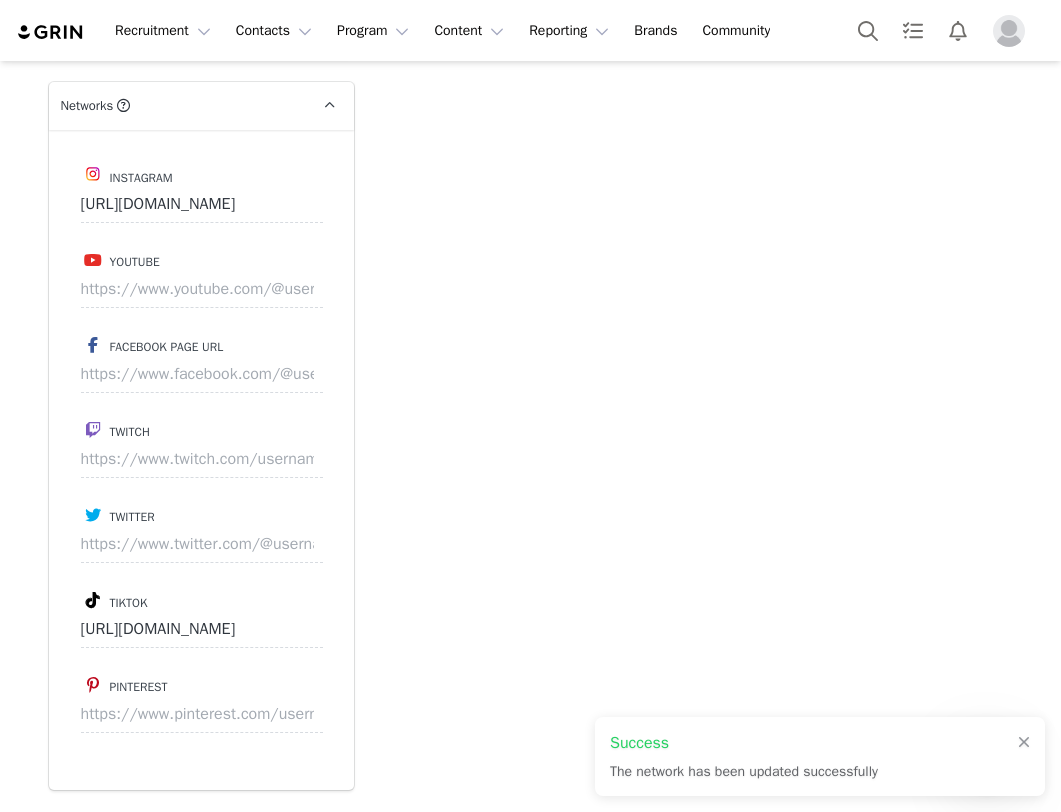 scroll, scrollTop: 0, scrollLeft: 0, axis: both 